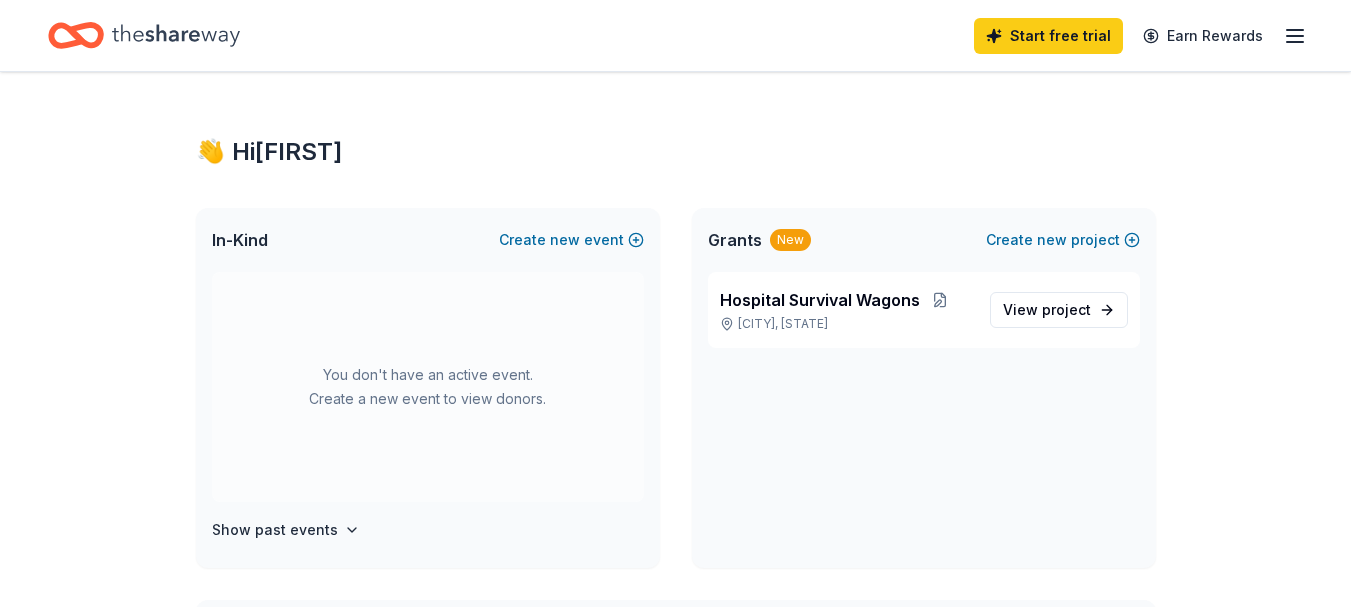 scroll, scrollTop: 0, scrollLeft: 0, axis: both 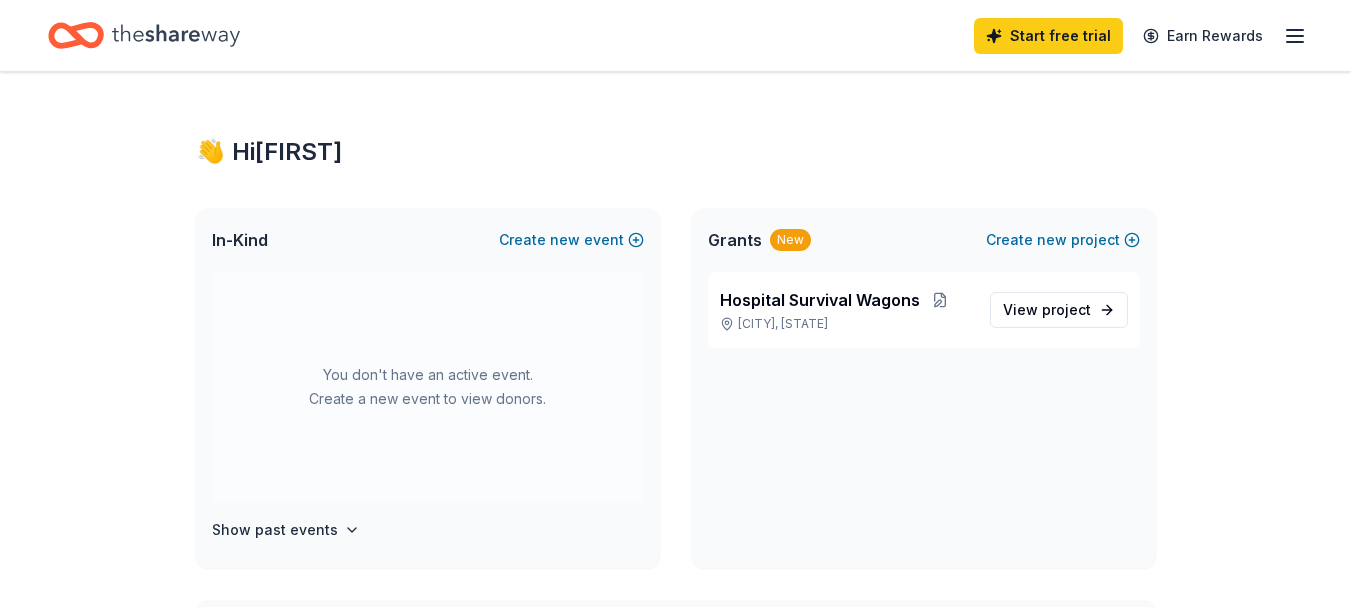 click 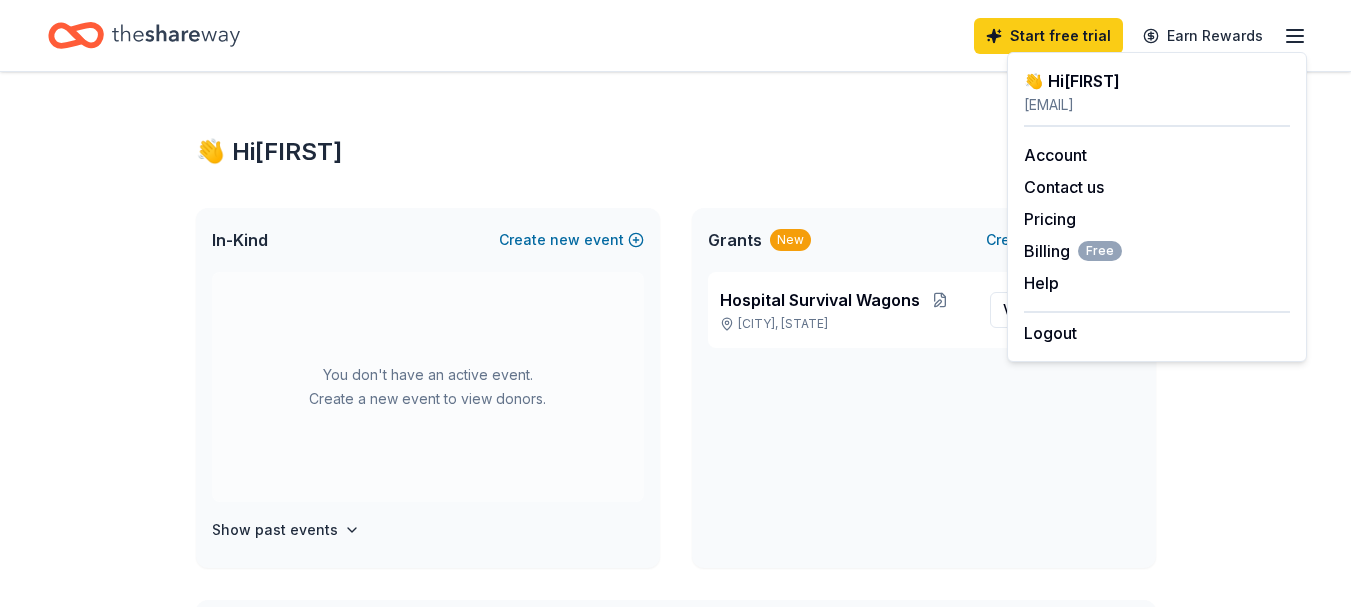 click on "[EMAIL]" at bounding box center [1157, 105] 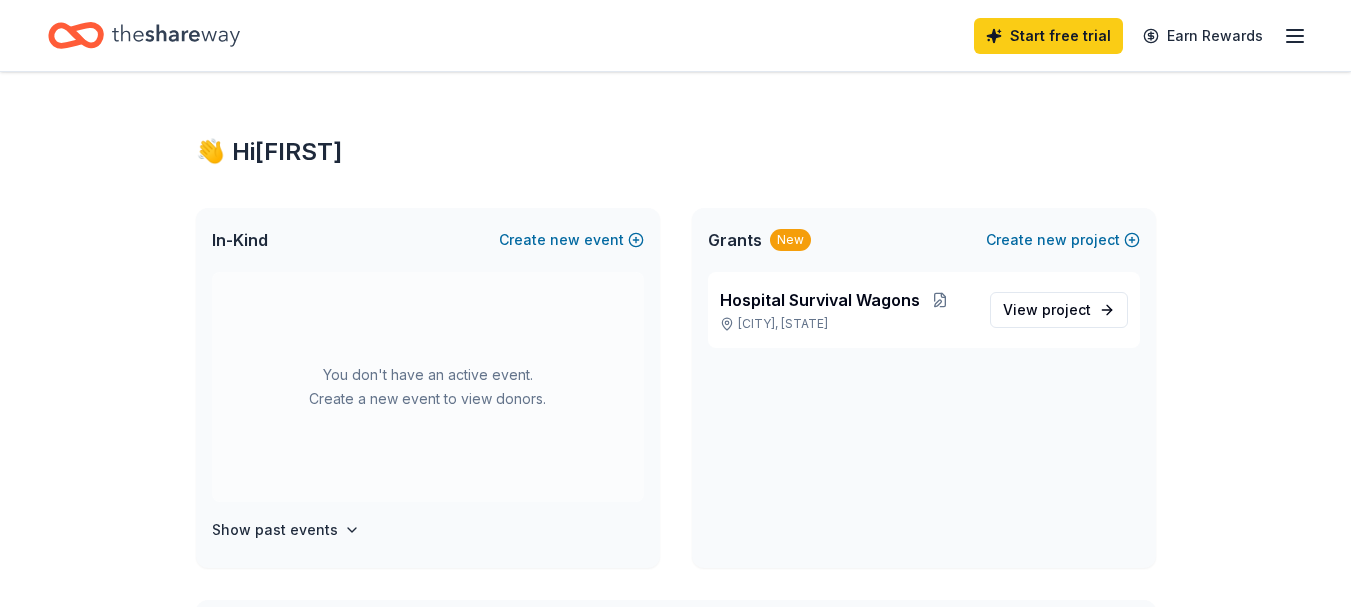 click on "[CITY], [STATE] View project" at bounding box center (924, 420) 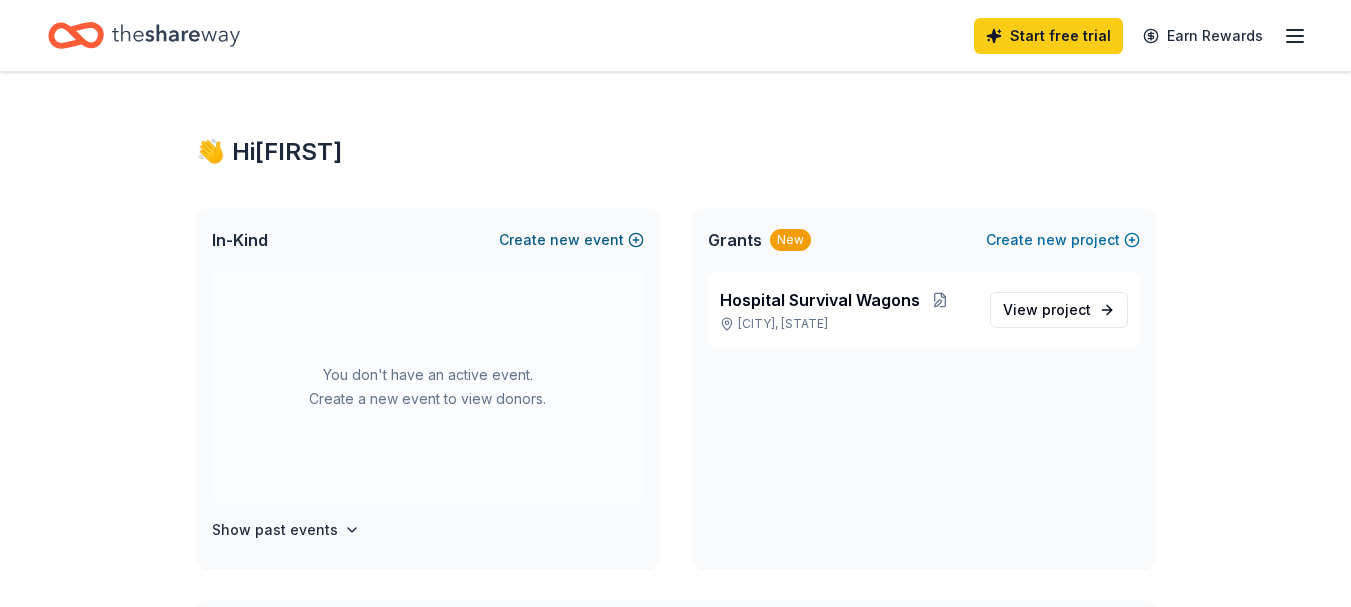 click on "Create  new  event" at bounding box center [571, 240] 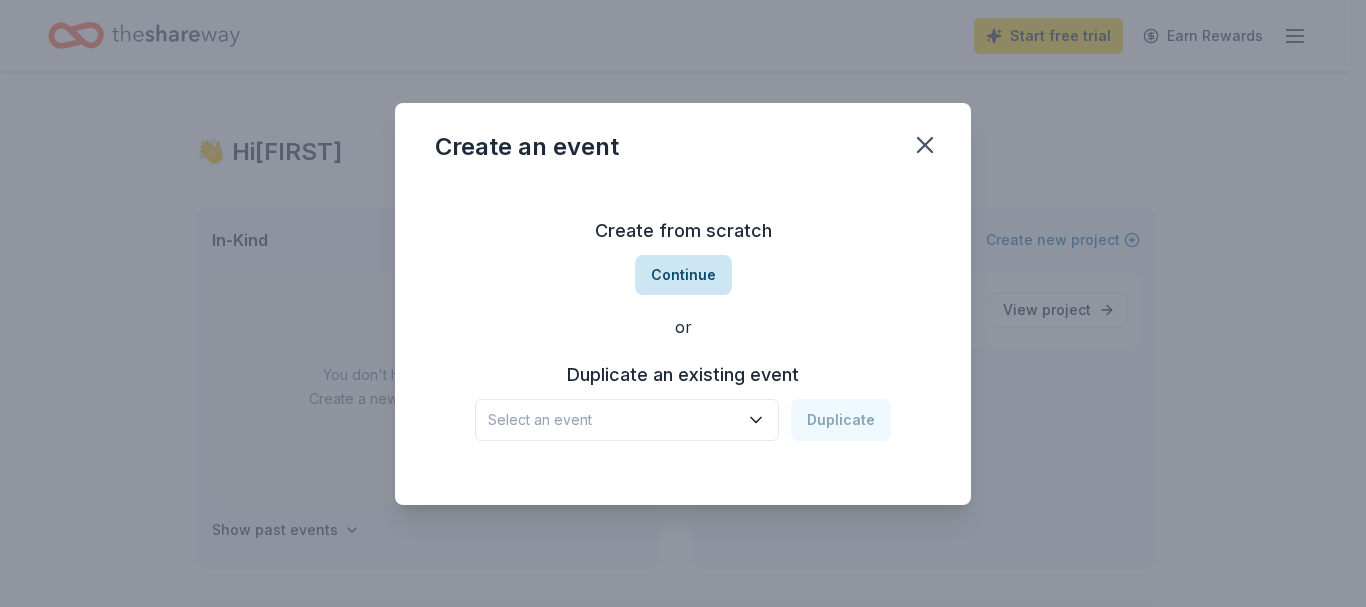 click on "Continue" at bounding box center [683, 275] 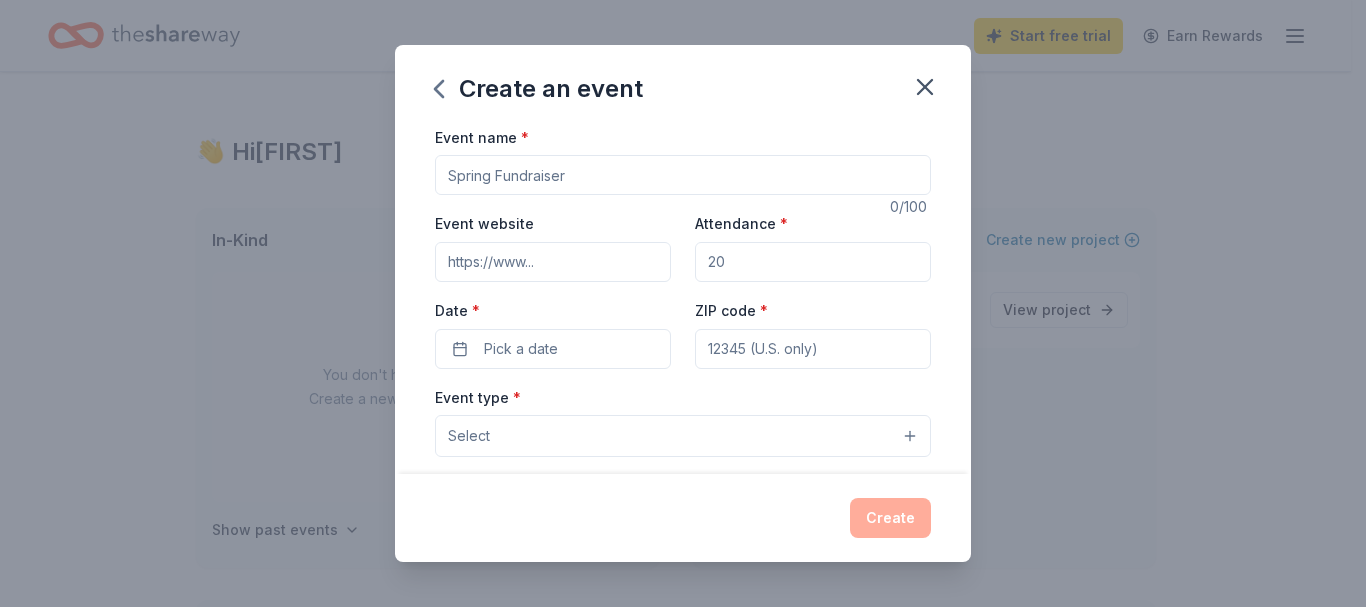 click on "Event name *" at bounding box center [683, 175] 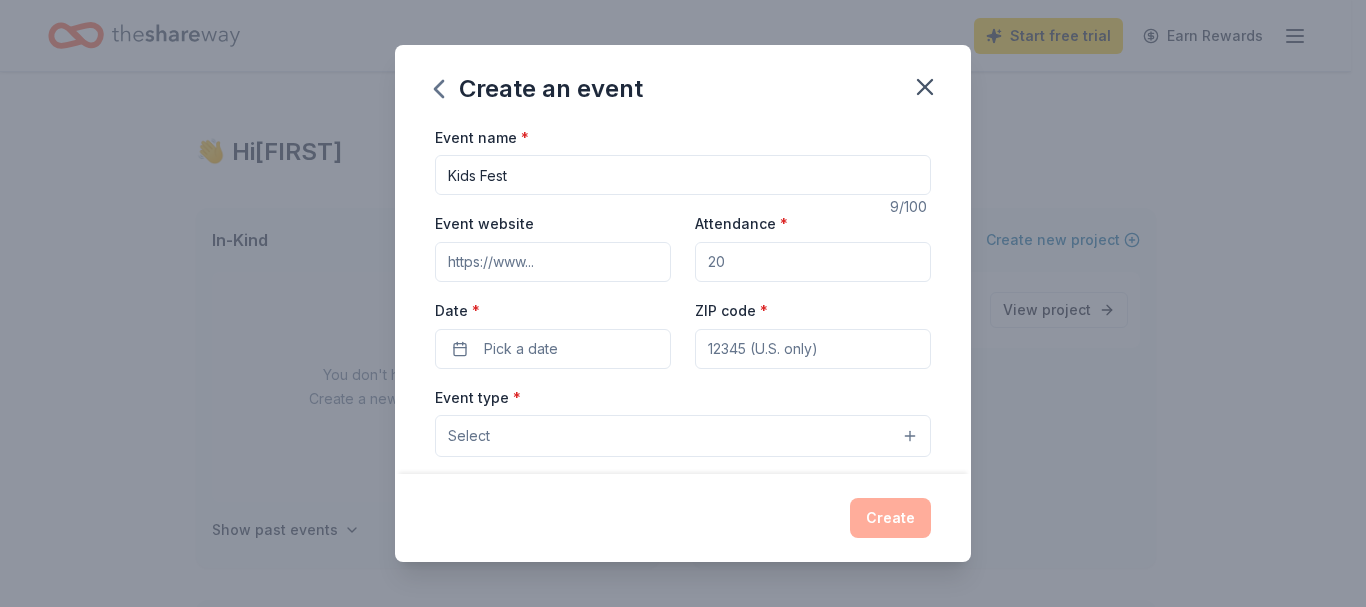 type on "Kids Fest" 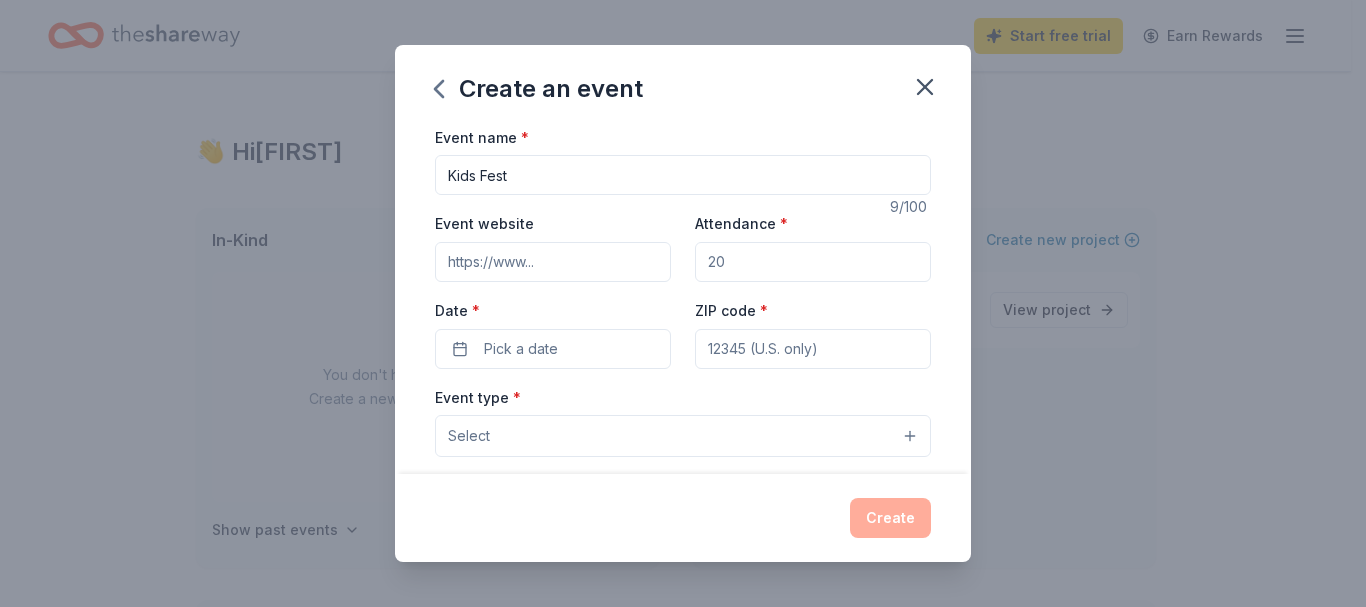 paste on "https://mbfcc.networkforgood.com/events/88447-kids-fest" 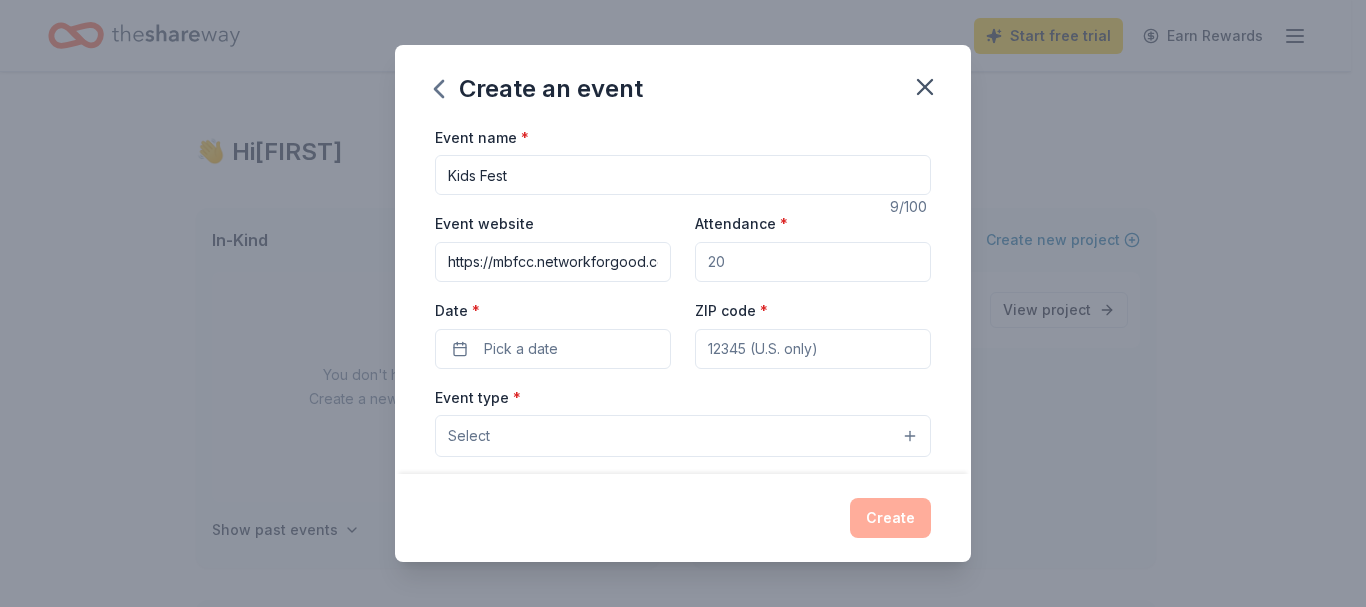 scroll, scrollTop: 0, scrollLeft: 191, axis: horizontal 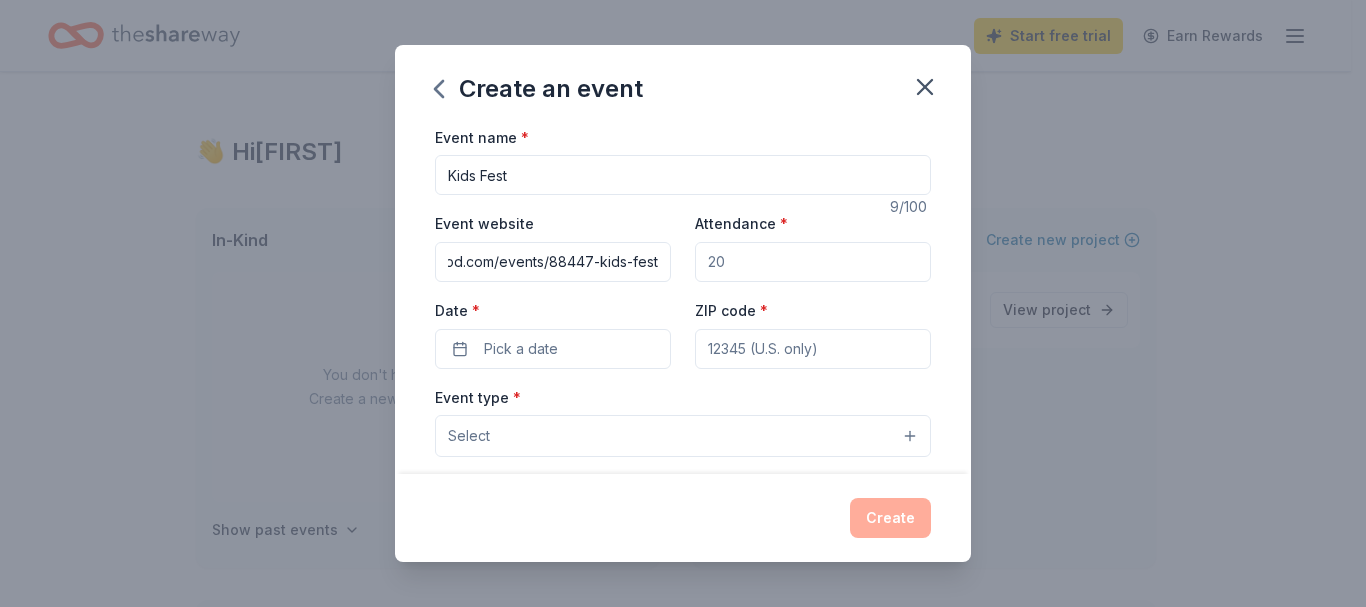 type on "https://mbfcc.networkforgood.com/events/88447-kids-fest" 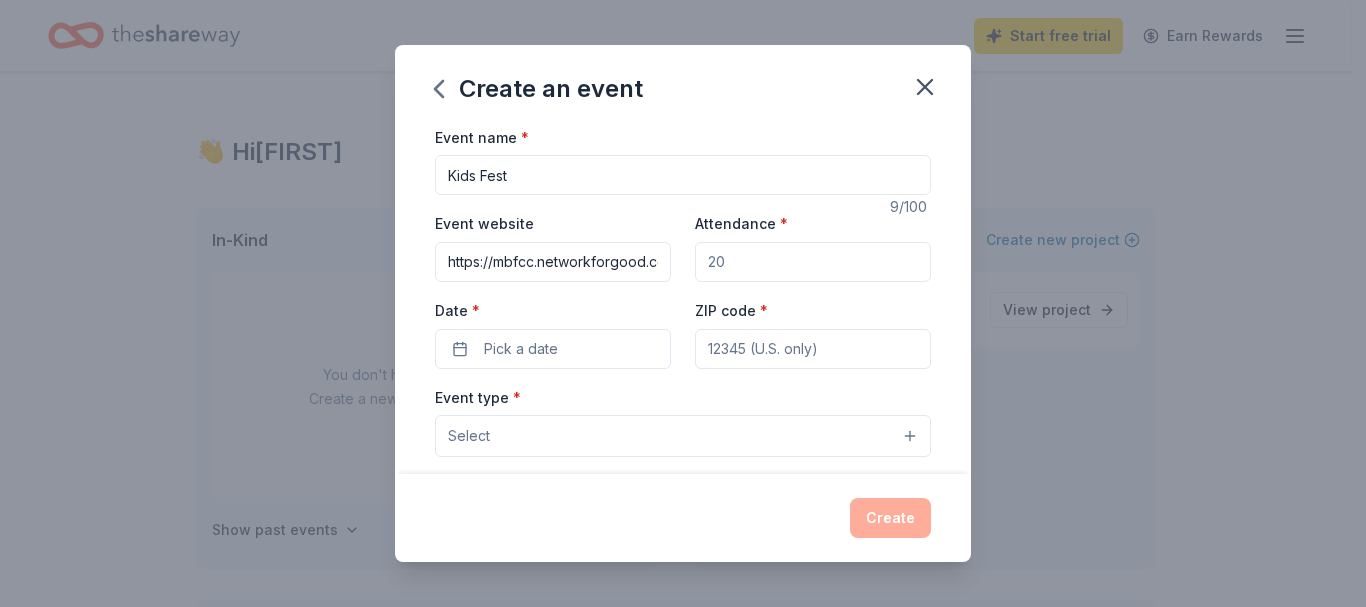click on "Attendance *" at bounding box center [813, 262] 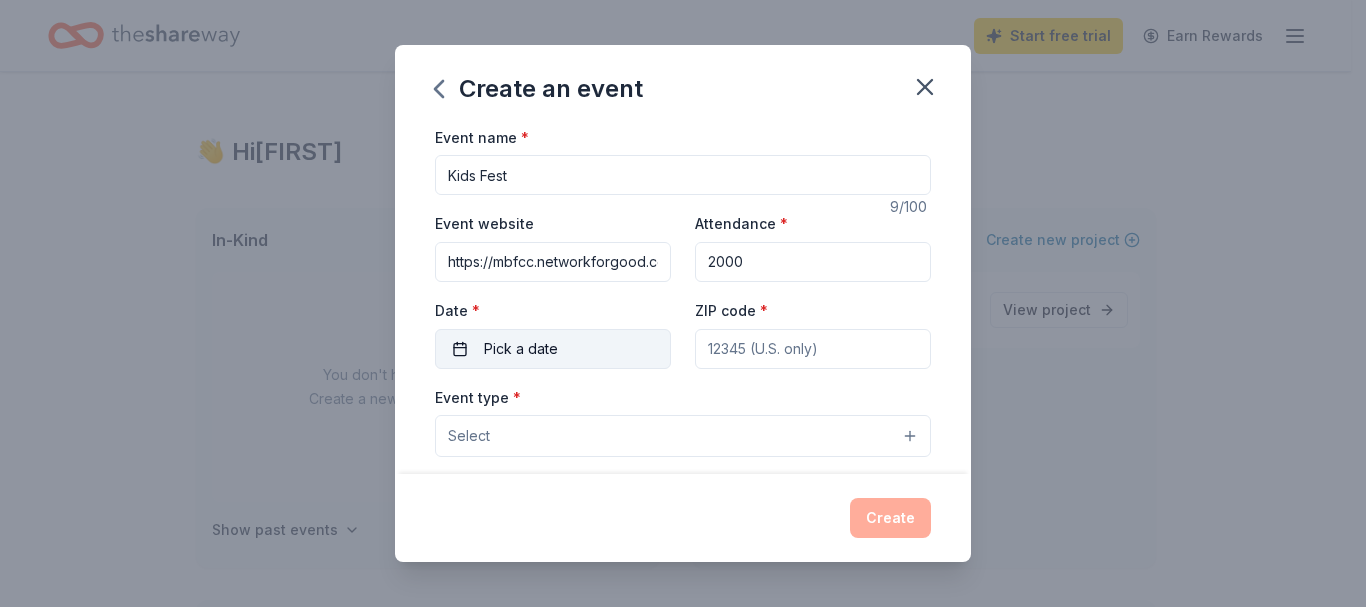 type on "2000" 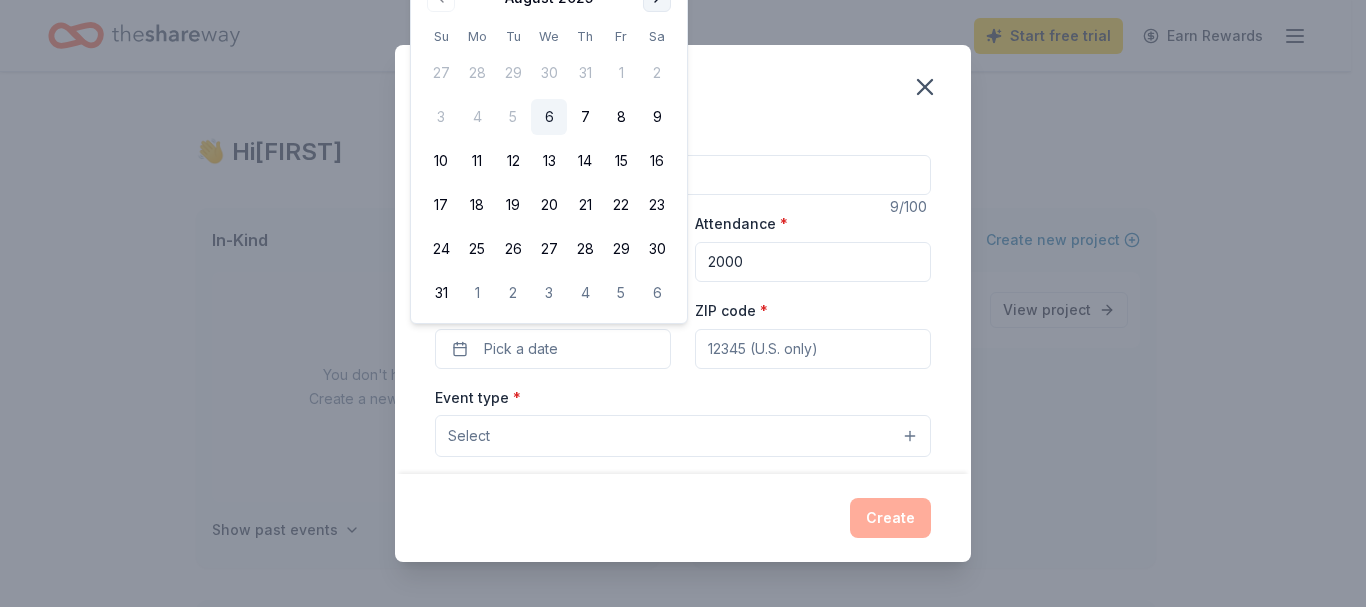 click at bounding box center [657, -2] 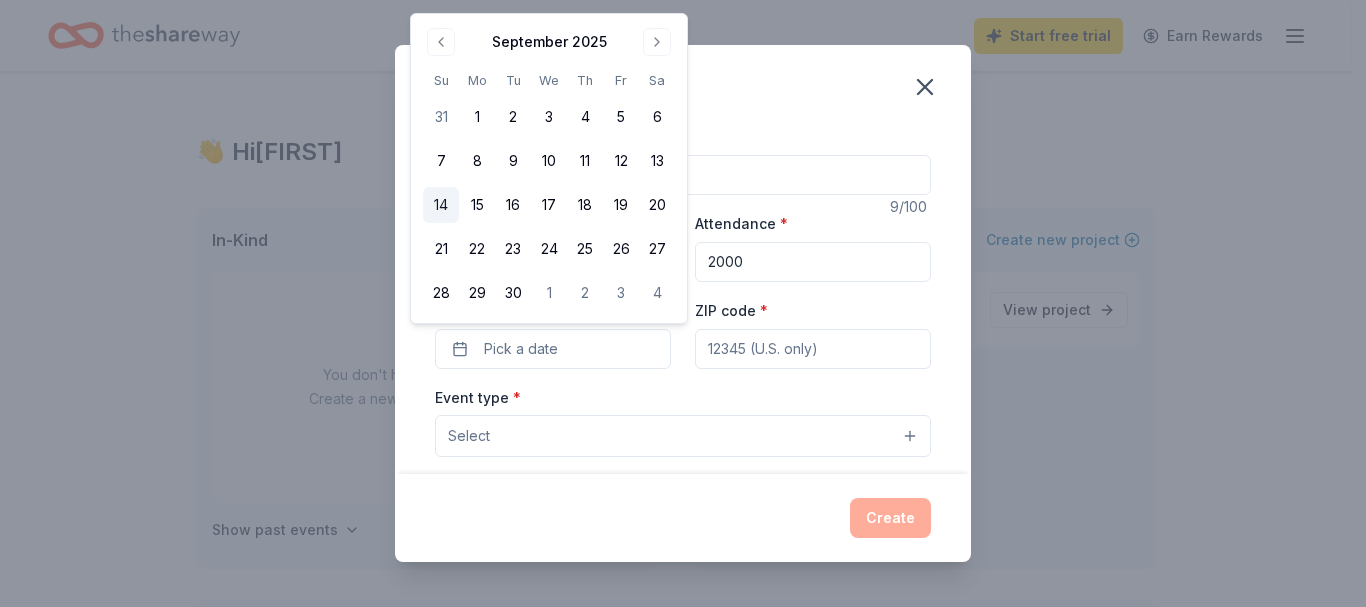 click on "14" at bounding box center (441, 205) 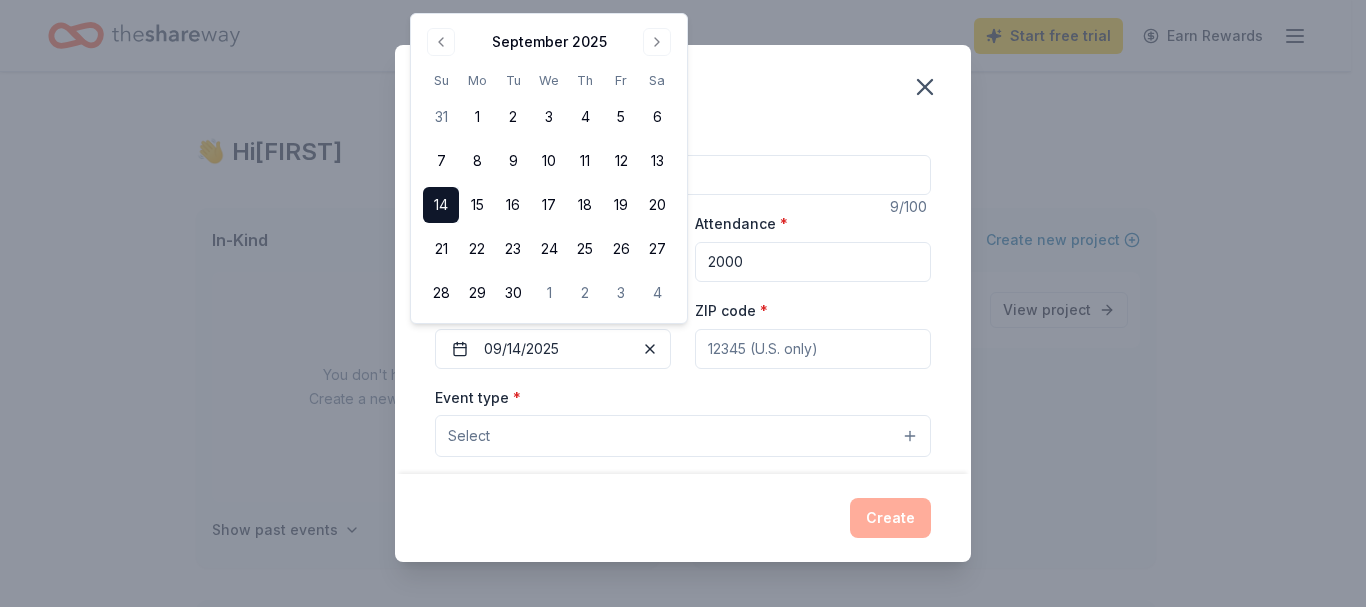 click on "ZIP code *" at bounding box center [813, 349] 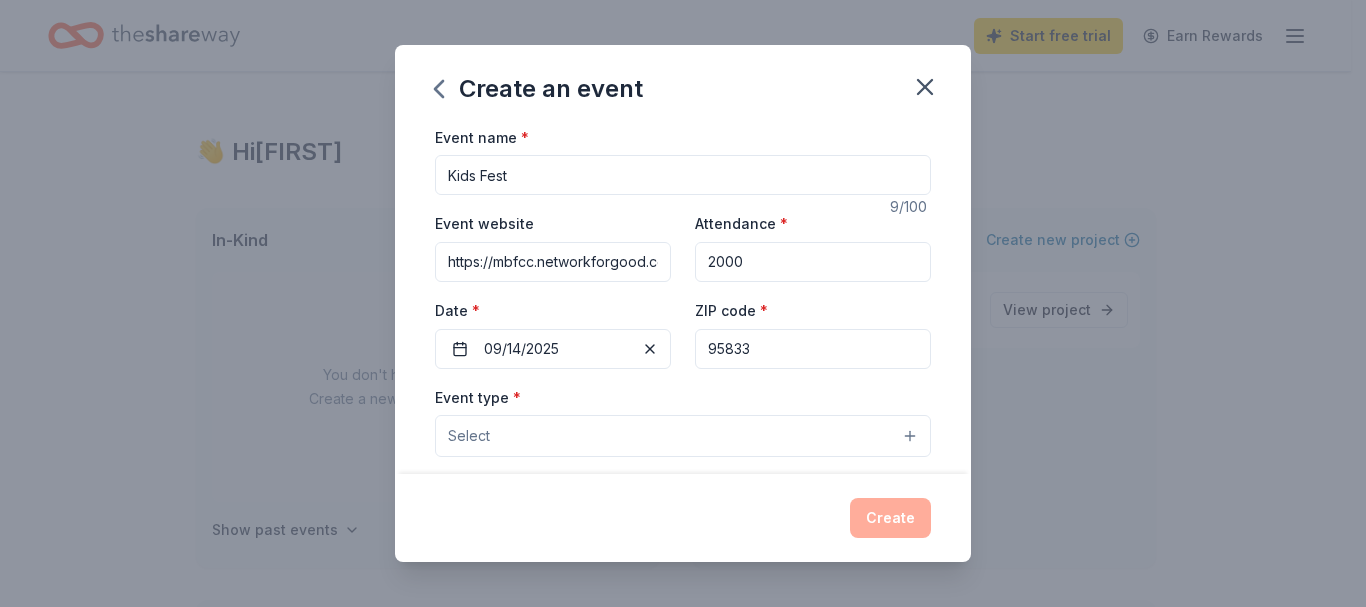 type on "95833" 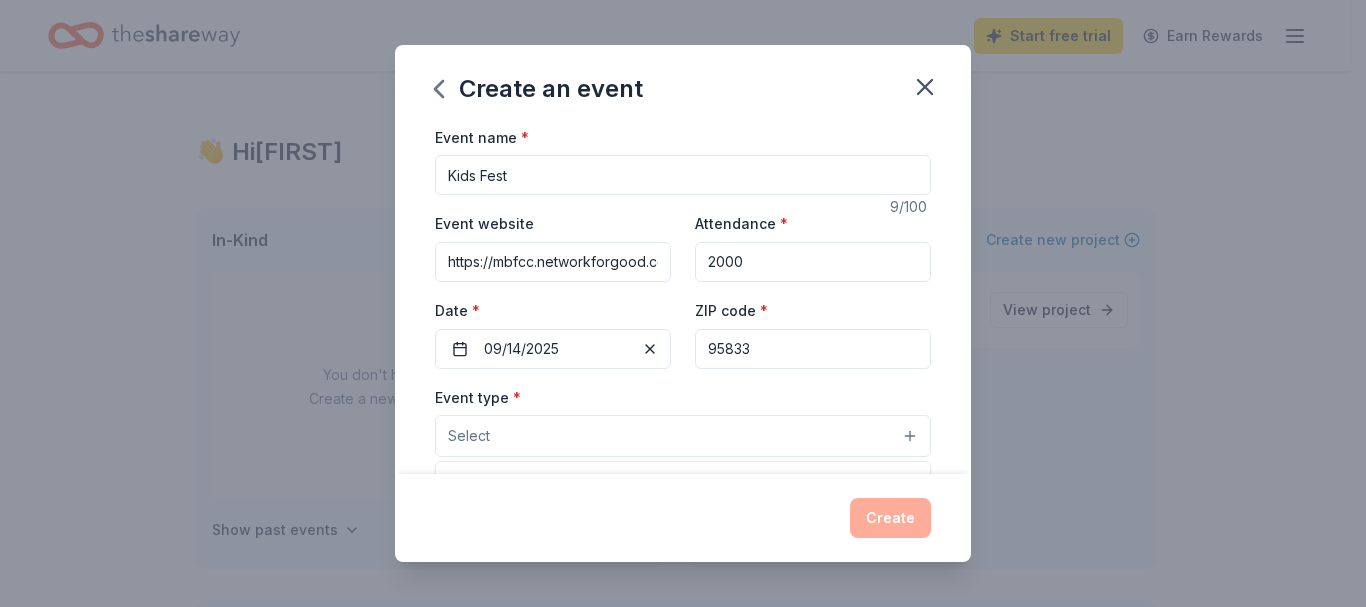 click on "Select" at bounding box center [683, 436] 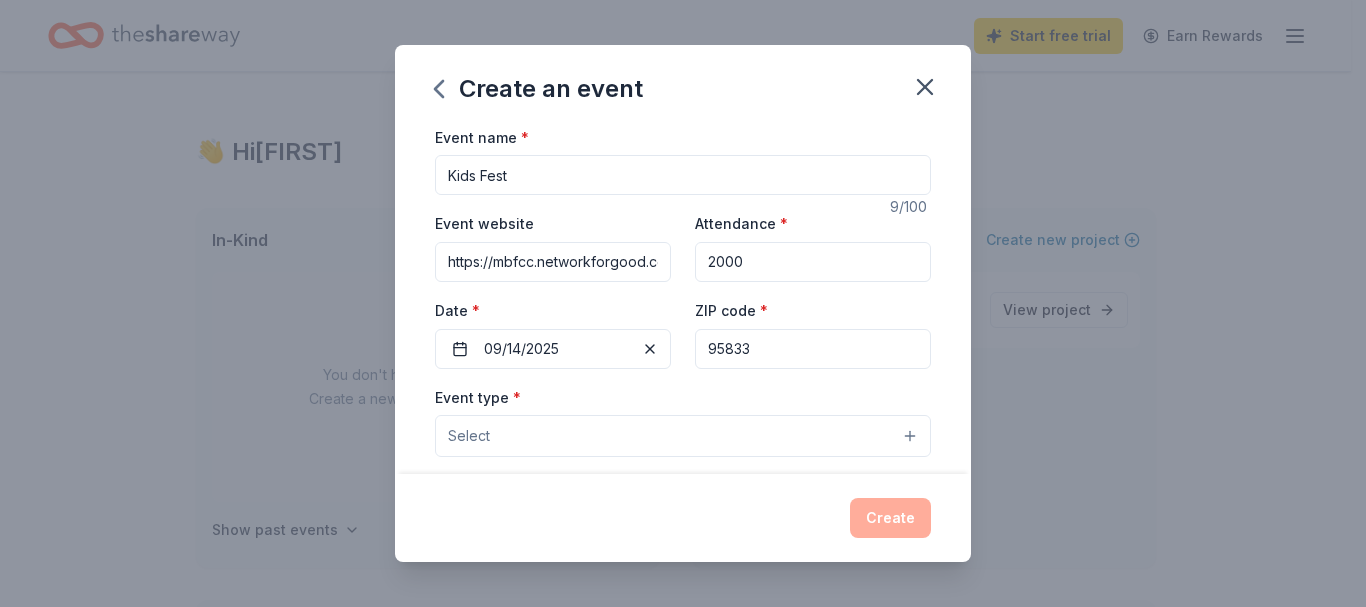 click on "Select" at bounding box center (683, 436) 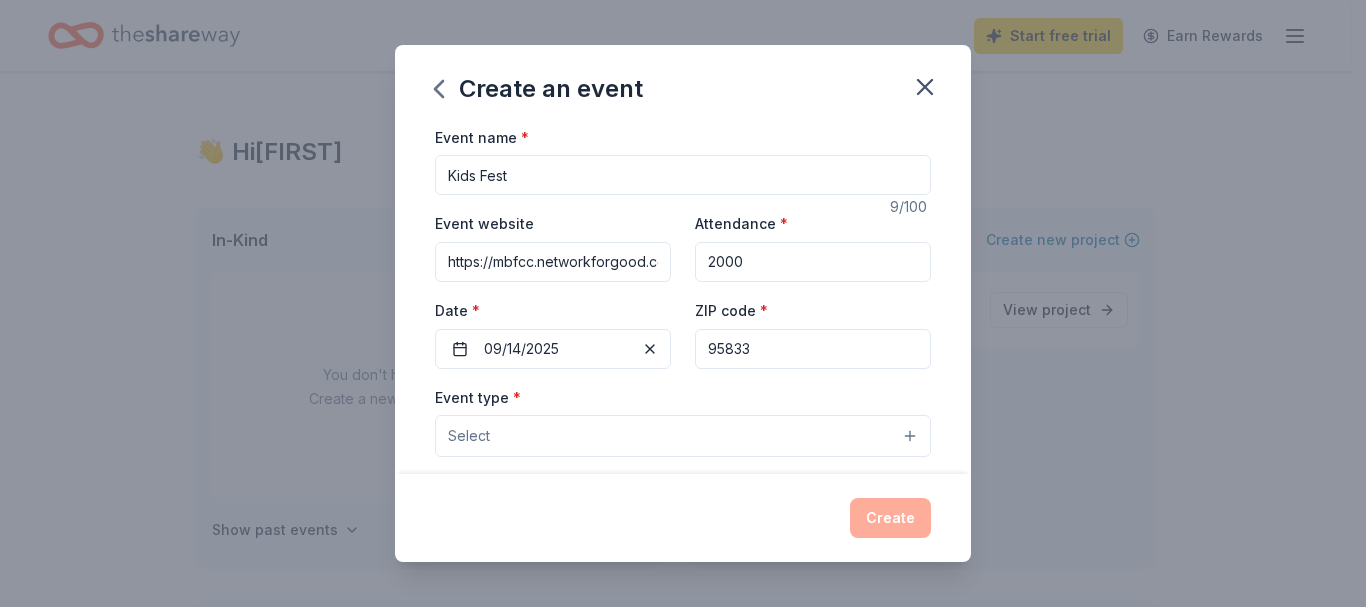 click on "Select" at bounding box center [683, 436] 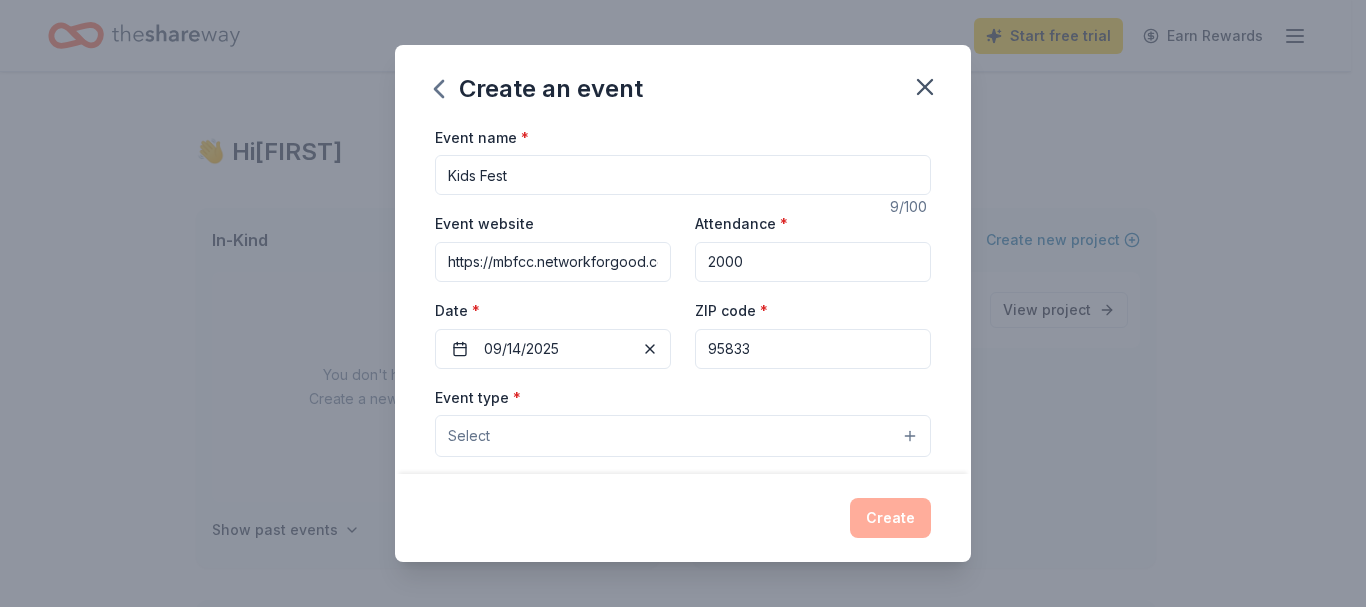 click on "Select" at bounding box center [469, 436] 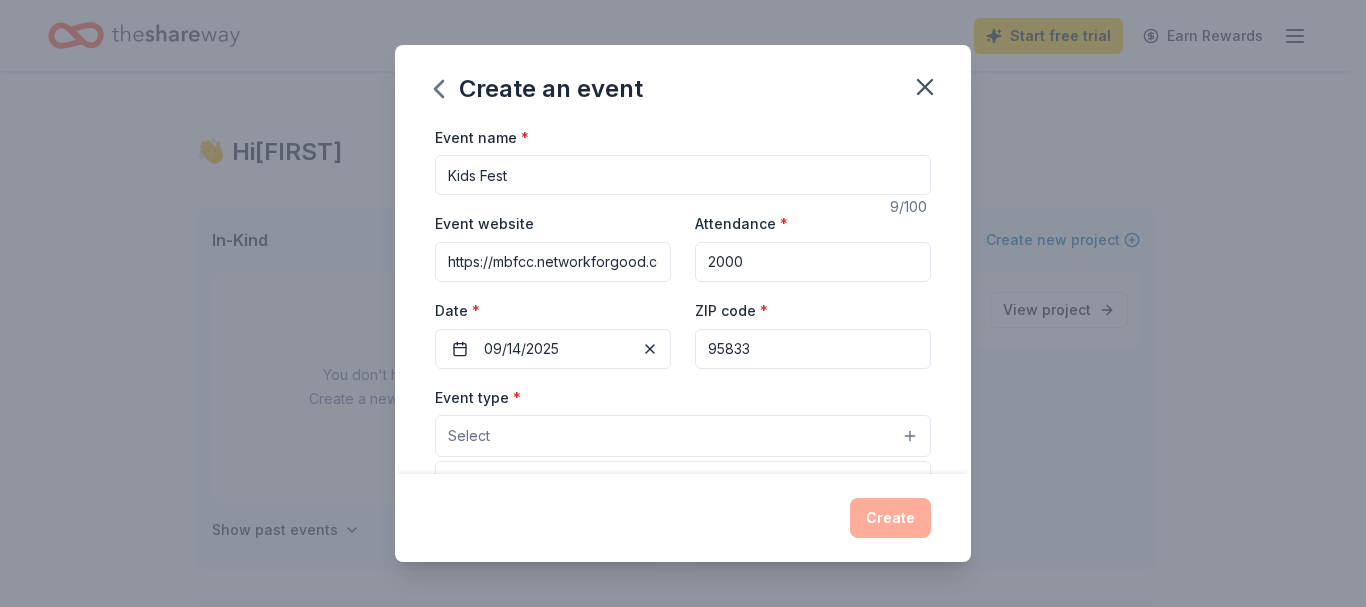 click on "Select" at bounding box center [469, 436] 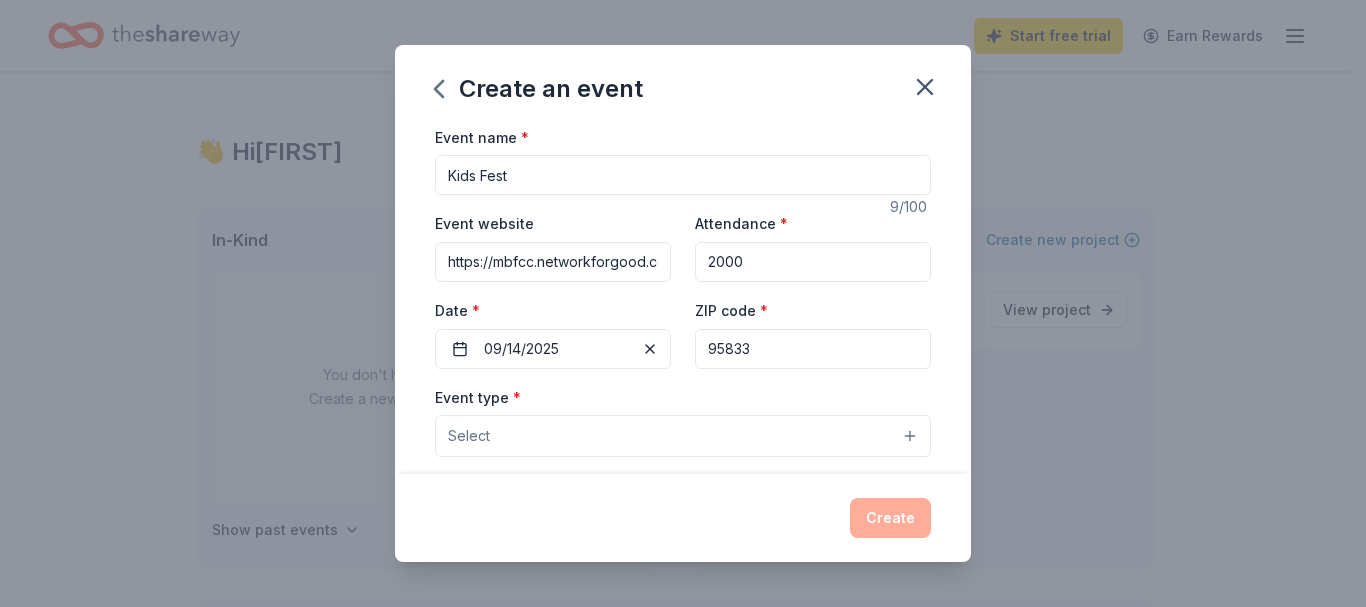 click on "Select" at bounding box center (683, 436) 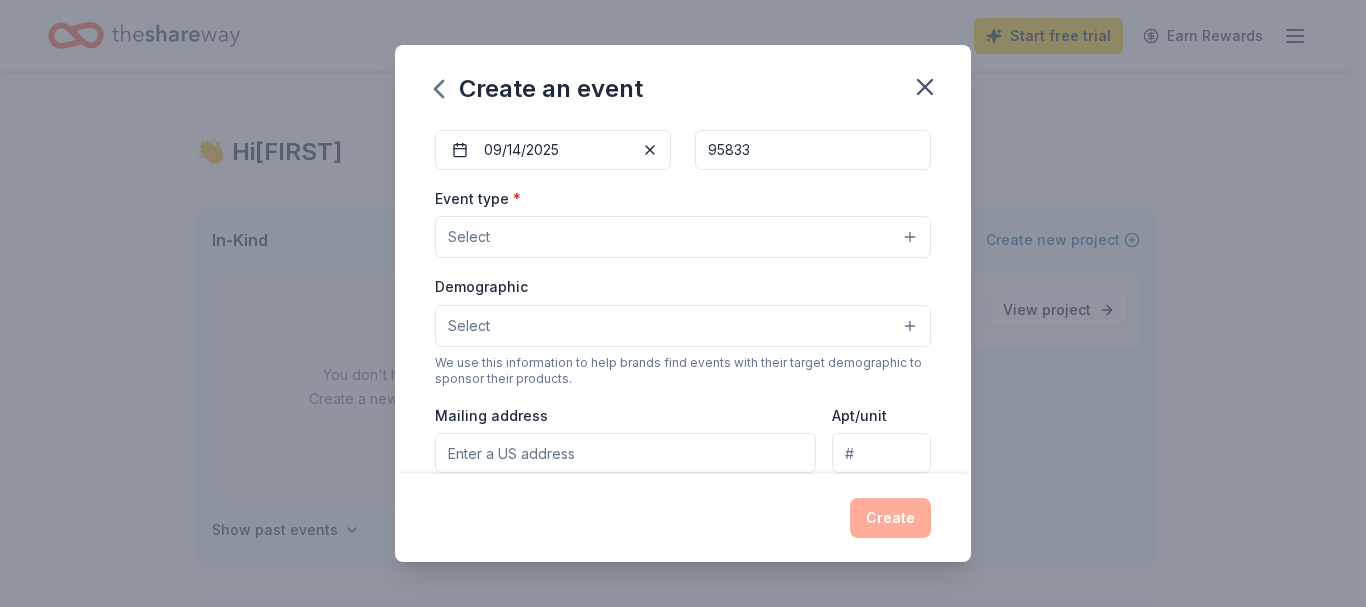 scroll, scrollTop: 200, scrollLeft: 0, axis: vertical 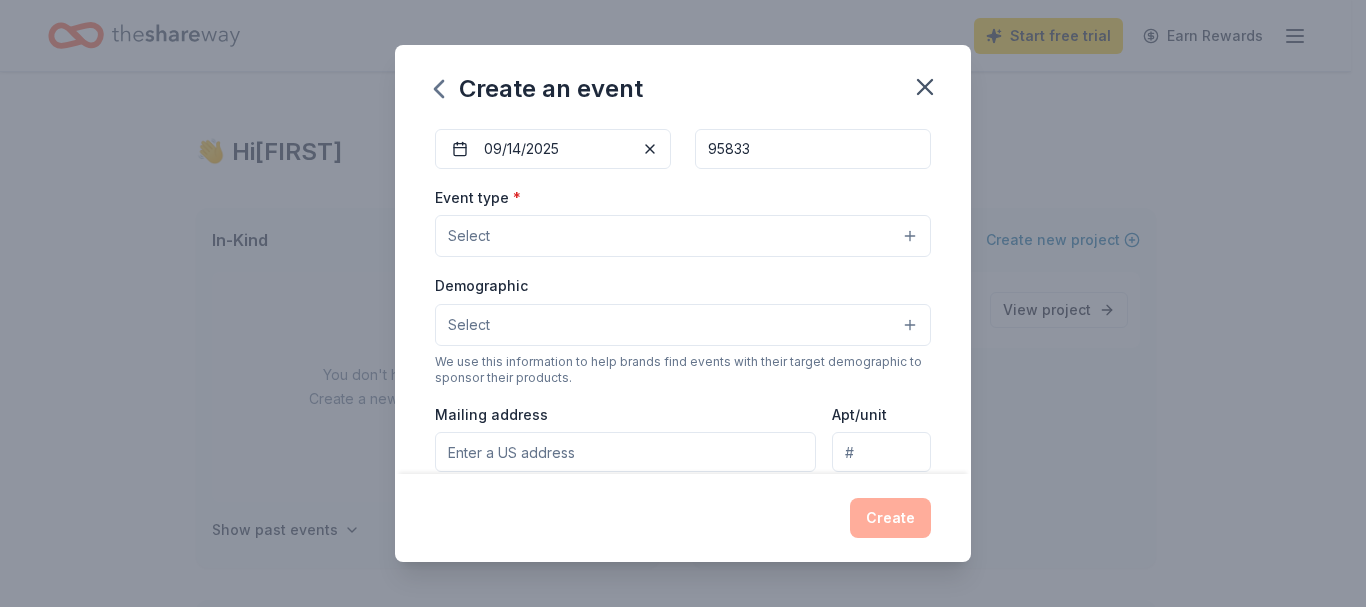 click on "Select" at bounding box center (683, 236) 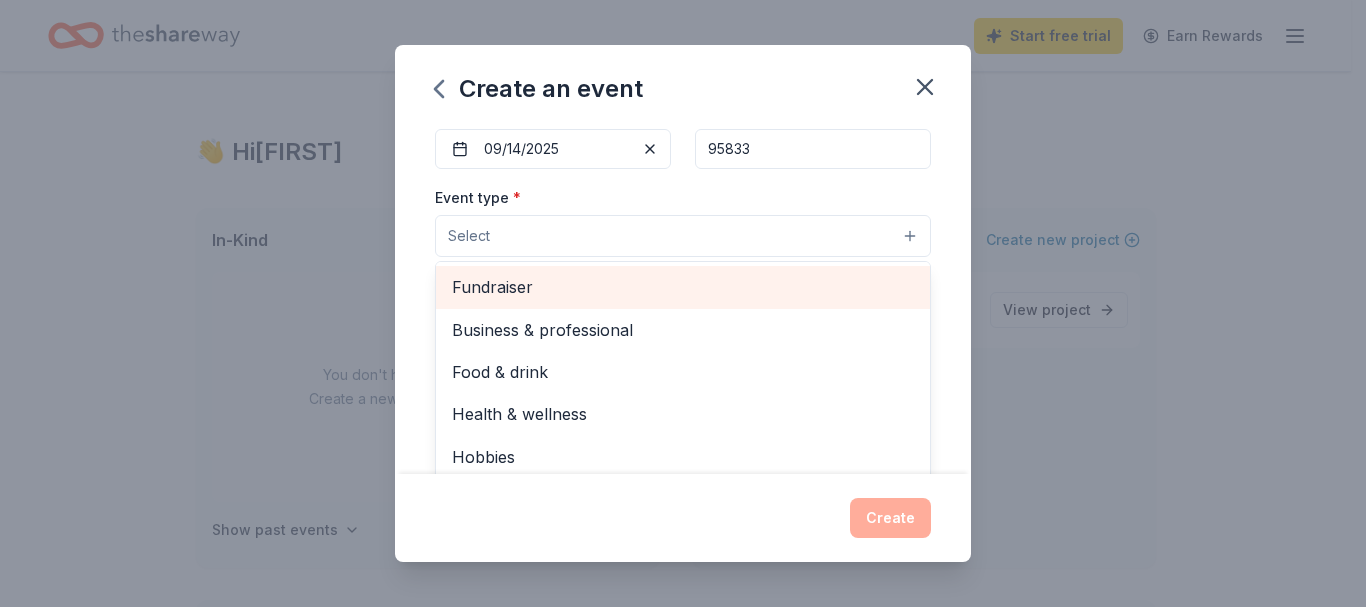 click on "Fundraiser" at bounding box center [683, 287] 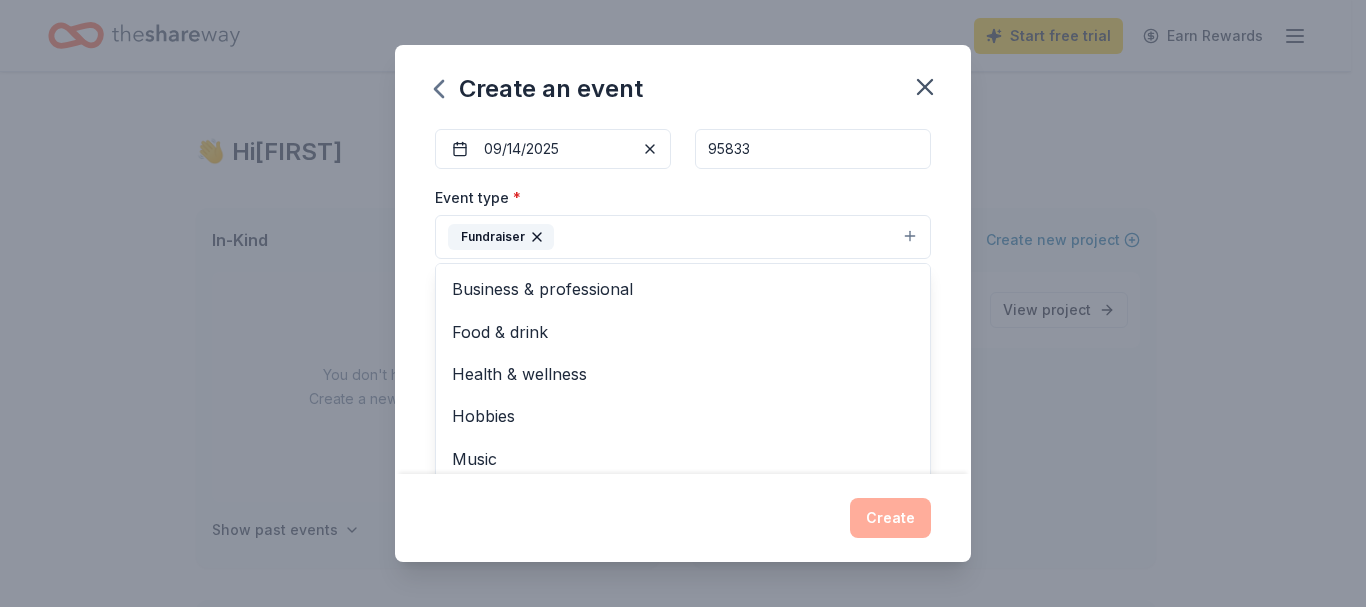 click on "Event name * Kids Fest 9 /100 Event website https://mbfcc.networkforgood.com/events/88447-kids-fest Attendance * 2000 Date * 09/14/2025 ZIP code * 95833 Event type * Fundraiser Business & professional Food & drink Health & wellness Hobbies Music Performing & visual arts Demographic Select We use this information to help brands find events with their target demographic to sponsor their products. Mailing address Apt/unit Description What are you looking for? * Auction & raffle Meals Snacks Desserts Alcohol Beverages Send me reminders Email me reminders of donor application deadlines Recurring event" at bounding box center [683, 300] 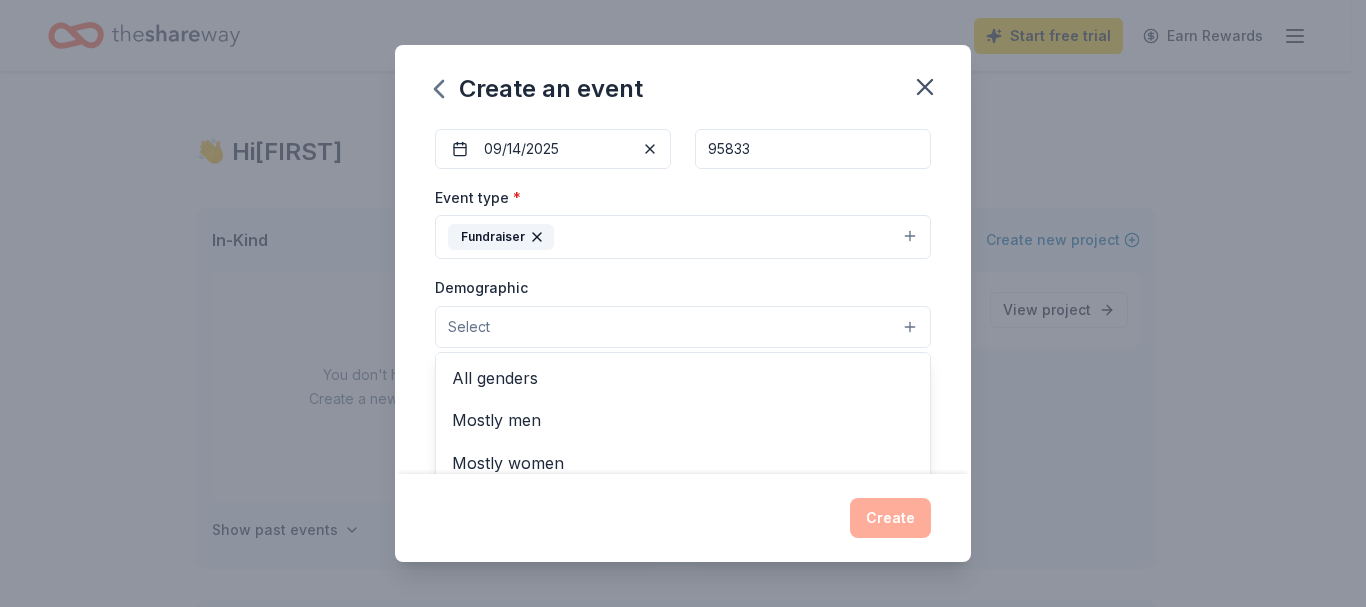 click on "Select" at bounding box center [683, 327] 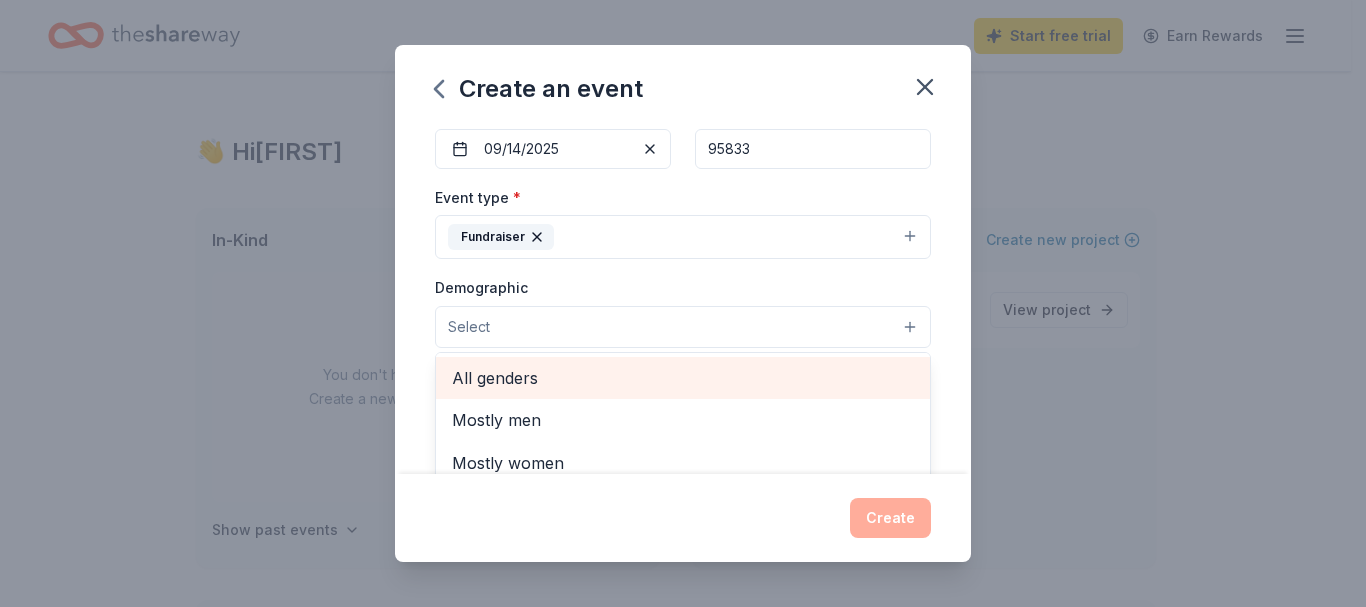 click on "All genders" at bounding box center [683, 378] 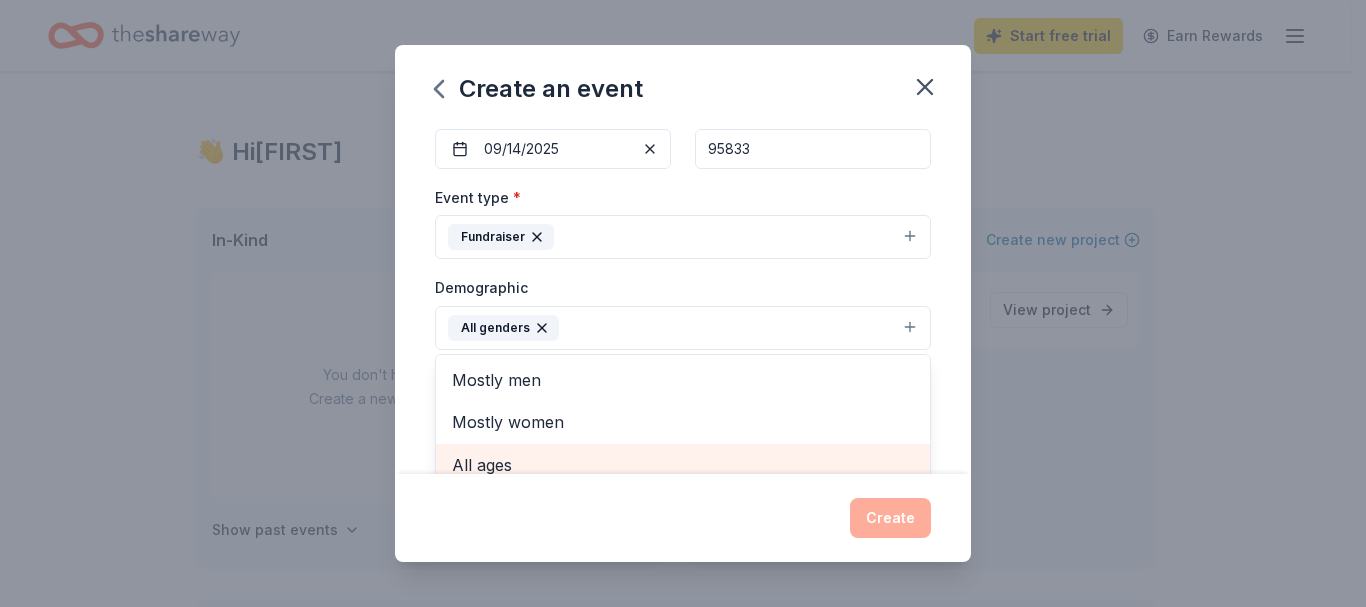 scroll, scrollTop: 212, scrollLeft: 0, axis: vertical 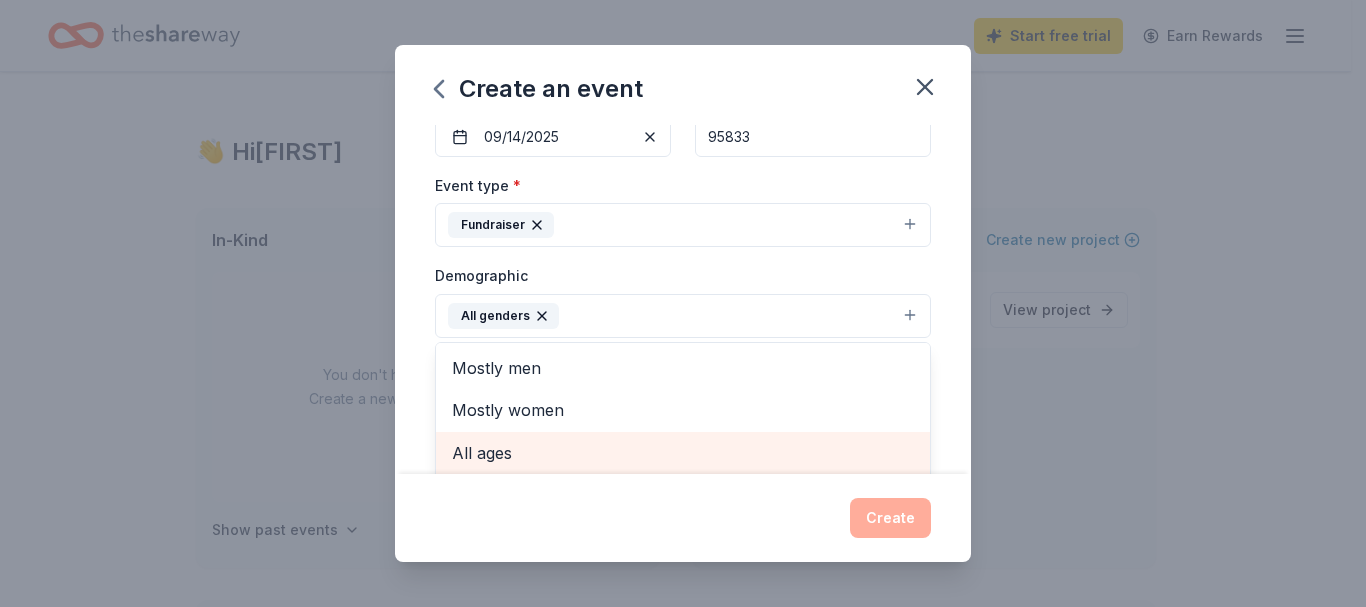 click on "All ages" at bounding box center (683, 453) 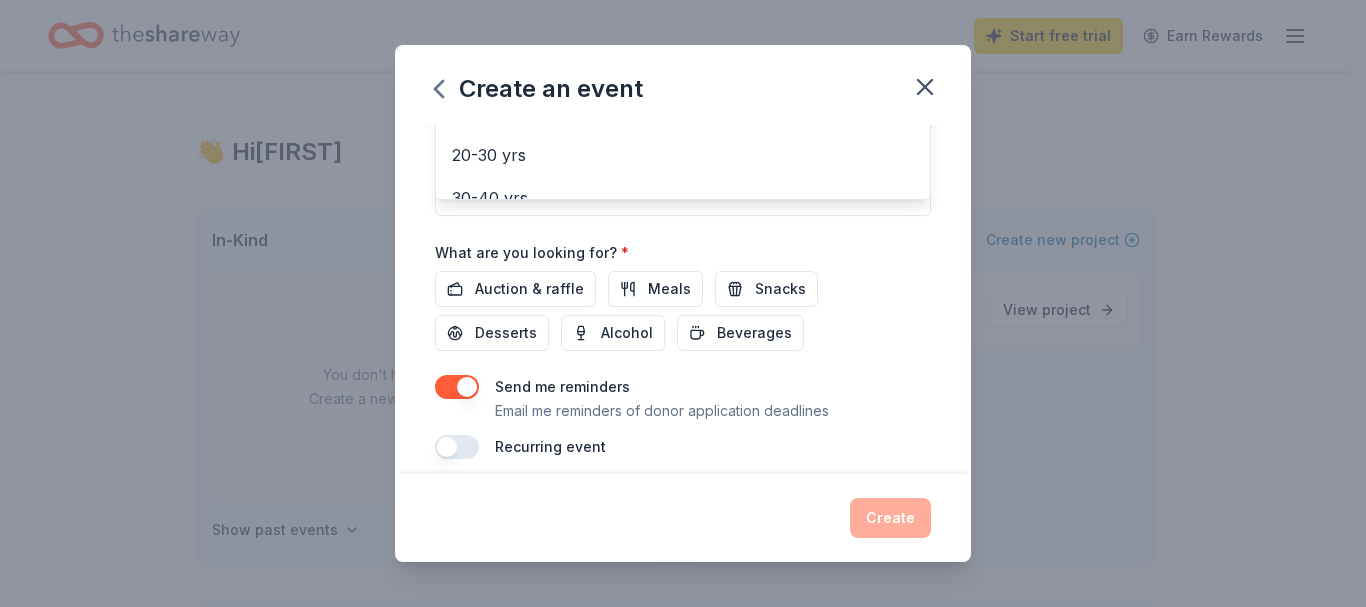 scroll, scrollTop: 610, scrollLeft: 0, axis: vertical 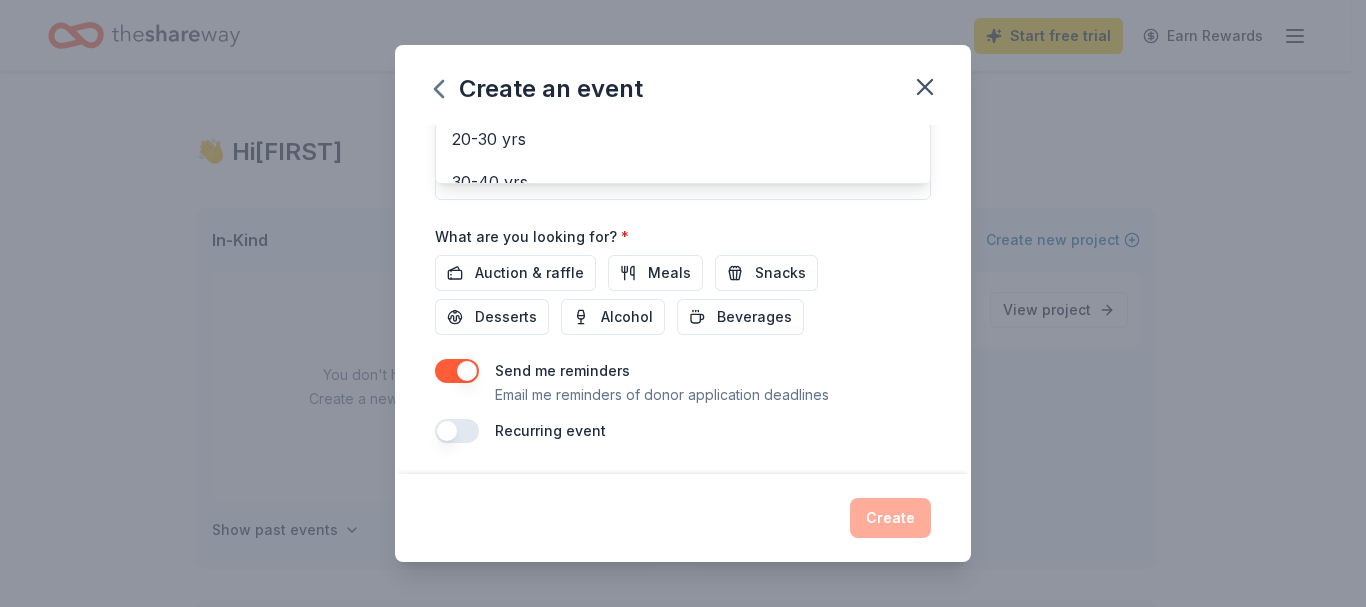 click on "Event name * Kids Fest 9 /100 Event website https://mbfcc.networkforgood.com/events/88447-kids-fest Attendance * 2000 Date * 09/14/2025 ZIP code * 95833 Event type * Fundraiser Demographic All genders All ages Mostly men Mostly women 0-10 yrs 10-20 yrs 20-30 yrs 30-40 yrs 40-50 yrs 50-60 yrs 60-70 yrs 70-80 yrs 80+ yrs We use this information to help brands find events with their target demographic to sponsor their products. Mailing address Apt/unit Description What are you looking for? * Auction & raffle Meals Snacks Desserts Alcohol Beverages Send me reminders Email me reminders of donor application deadlines Recurring event" at bounding box center (683, -21) 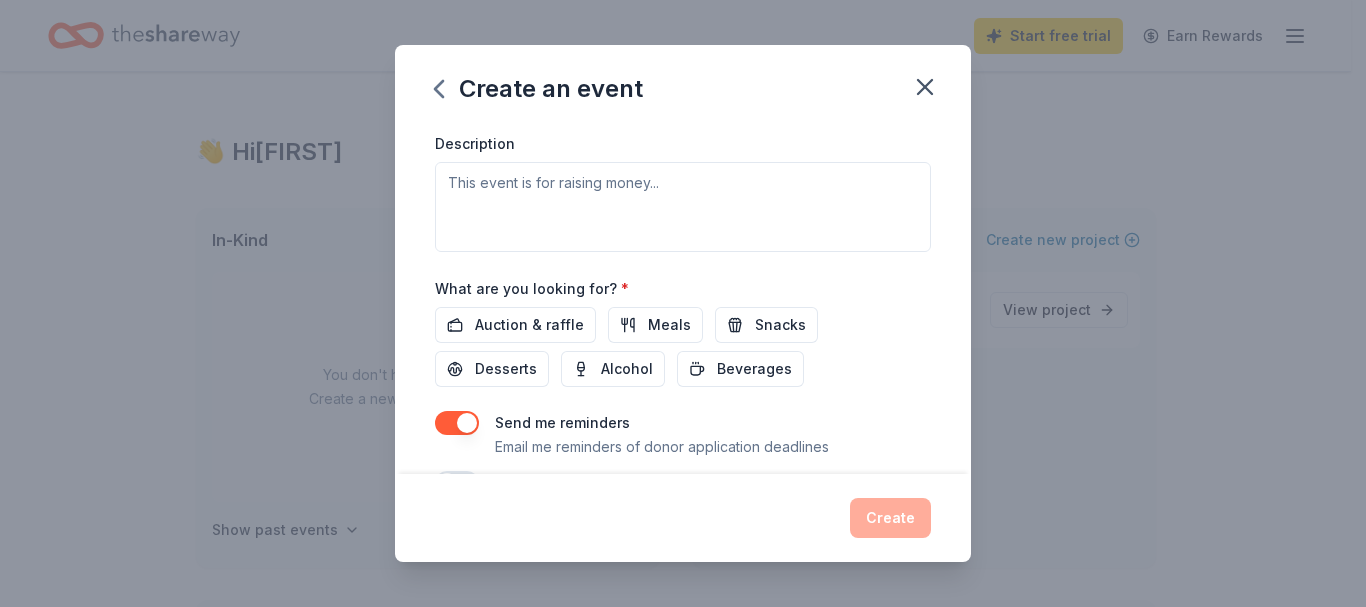 scroll, scrollTop: 567, scrollLeft: 0, axis: vertical 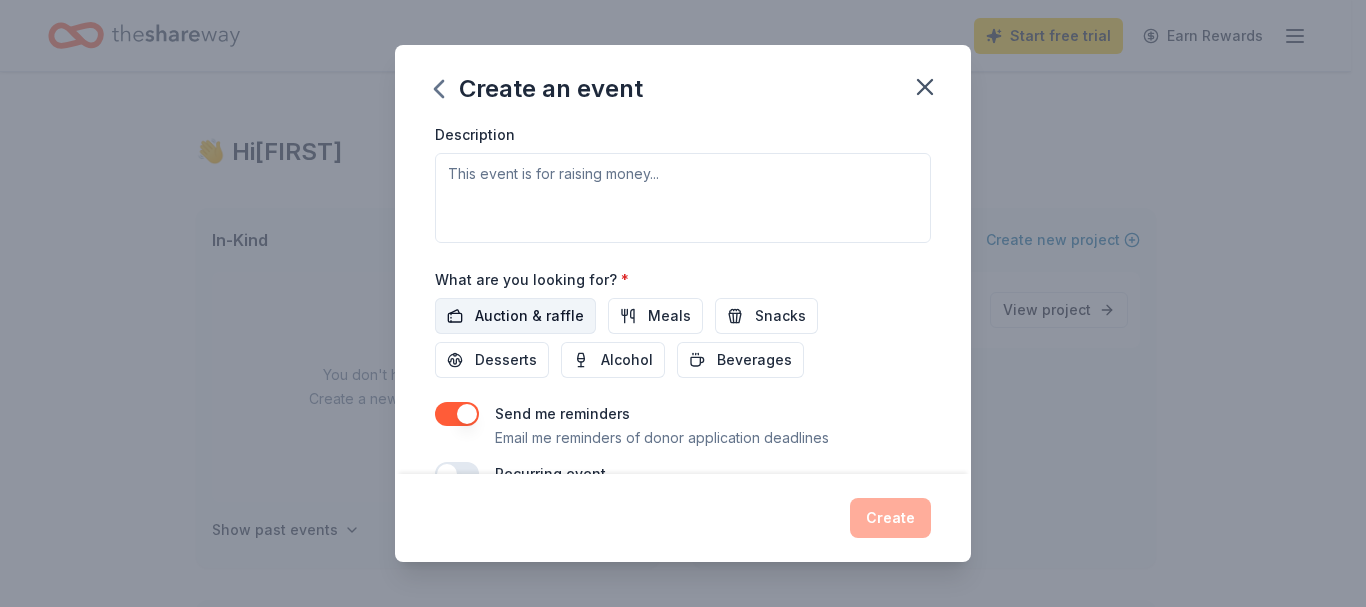 click on "Auction & raffle" at bounding box center (529, 316) 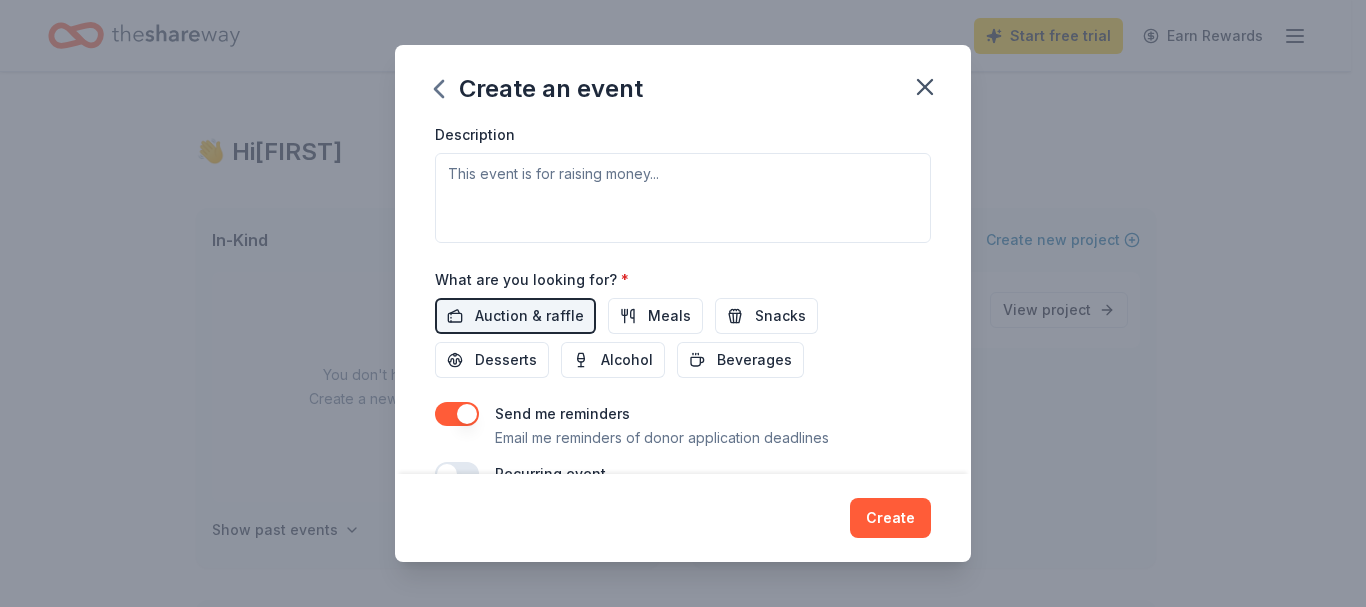 type 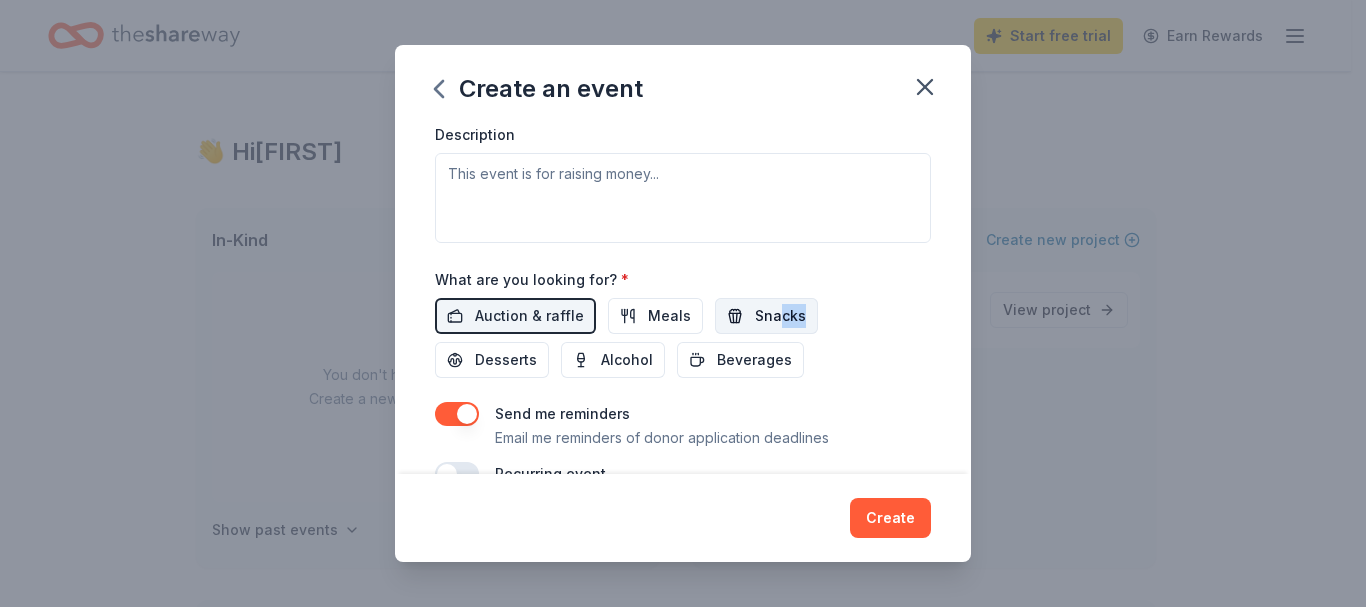 drag, startPoint x: 854, startPoint y: 366, endPoint x: 775, endPoint y: 317, distance: 92.96236 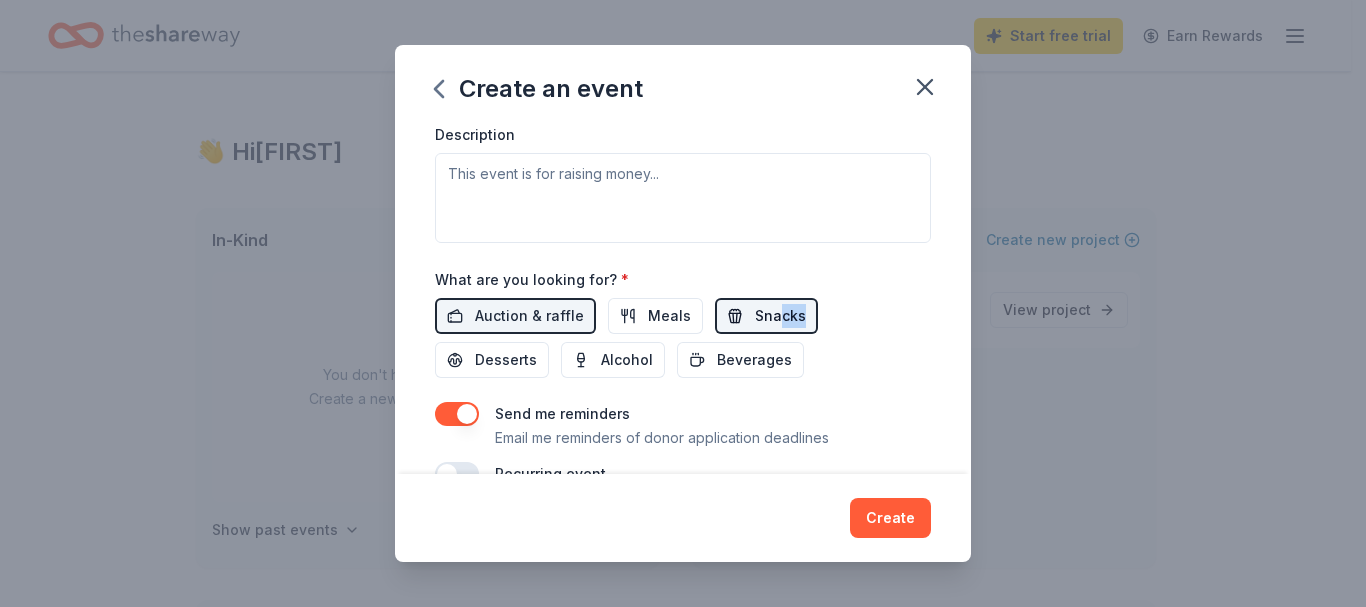 click on "Snacks" at bounding box center (780, 316) 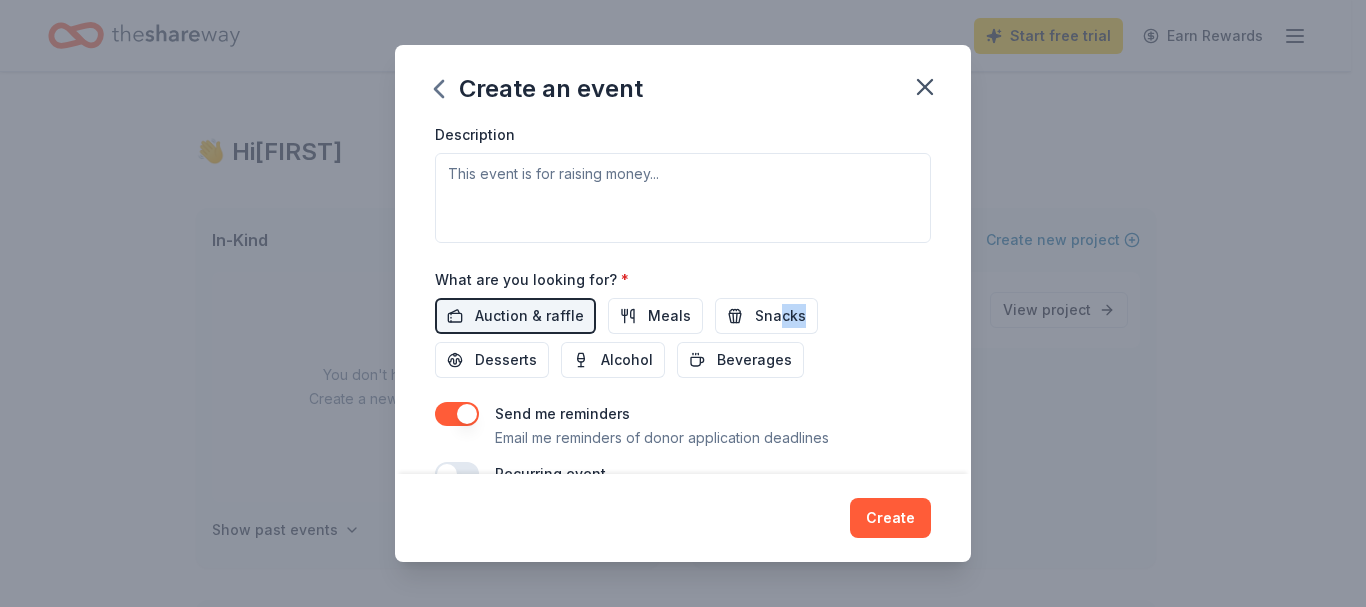 click on "Send me reminders Email me reminders of donor application deadlines" at bounding box center [683, 426] 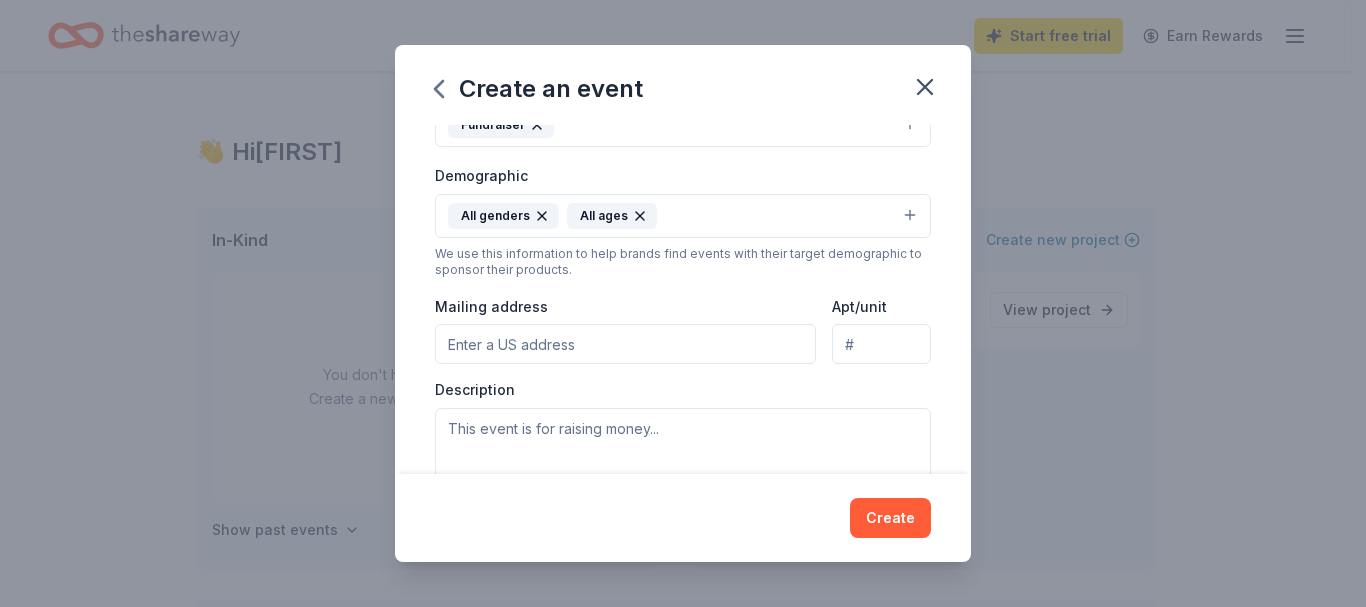 scroll, scrollTop: 315, scrollLeft: 0, axis: vertical 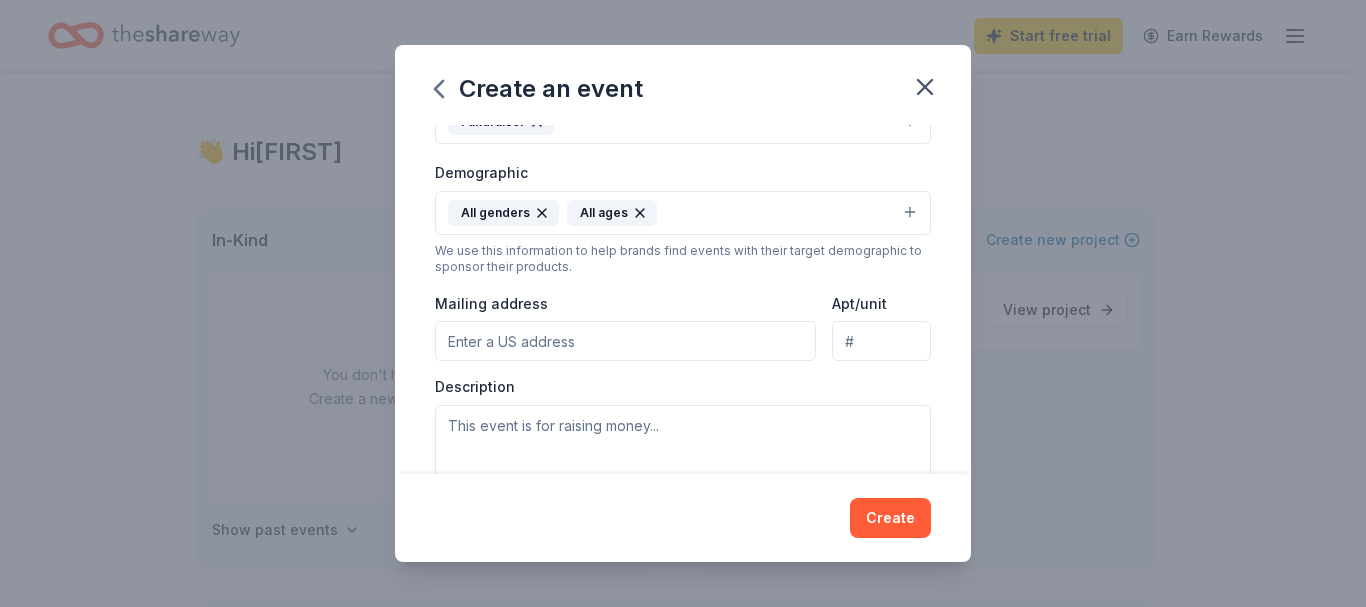 click on "Mailing address" at bounding box center [625, 341] 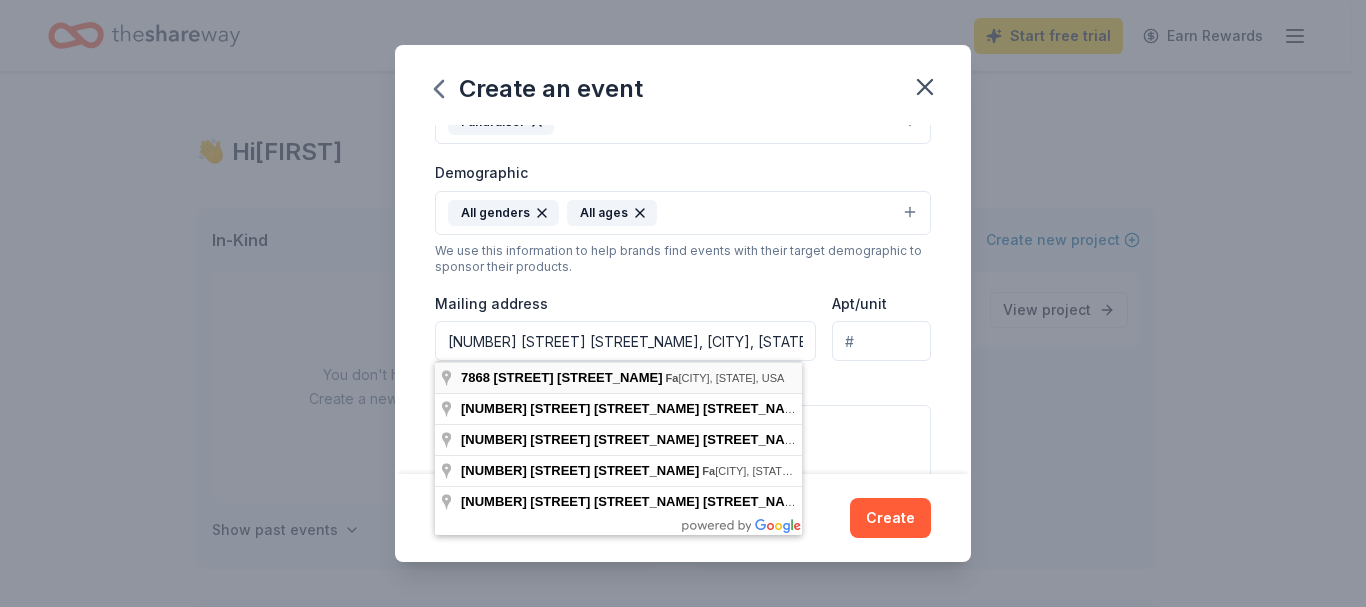 type on "7868 Sunset Avenue, Fair Oaks, CA, 95628" 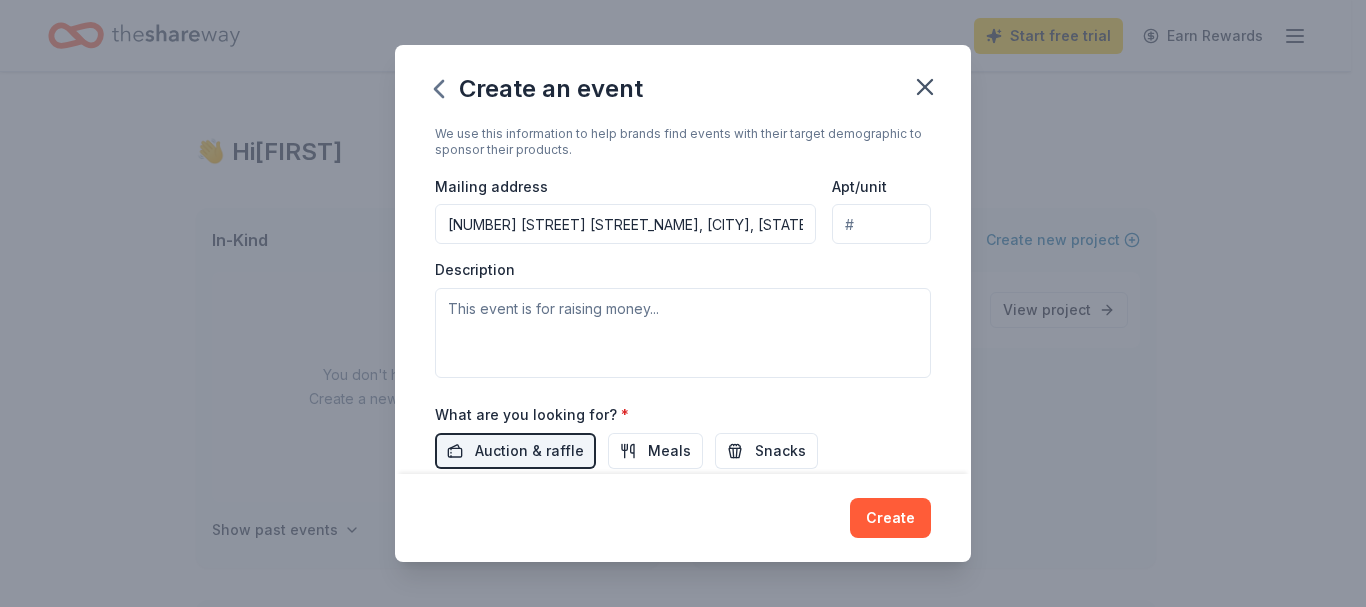 scroll, scrollTop: 435, scrollLeft: 0, axis: vertical 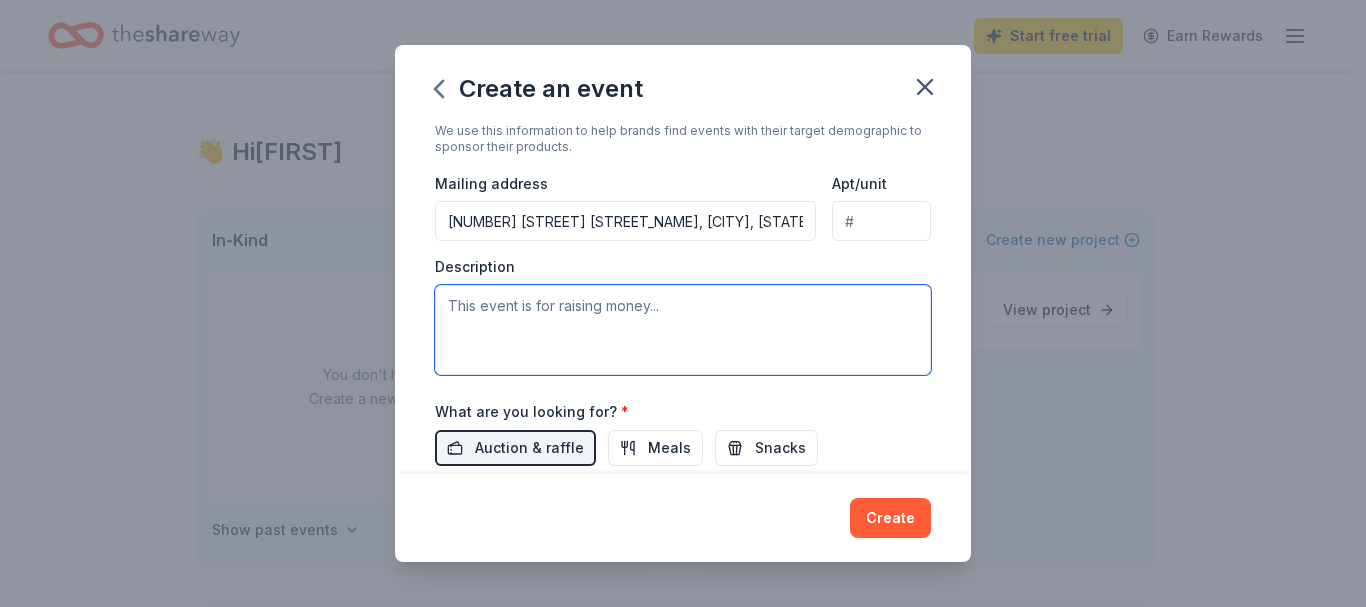 click at bounding box center (683, 330) 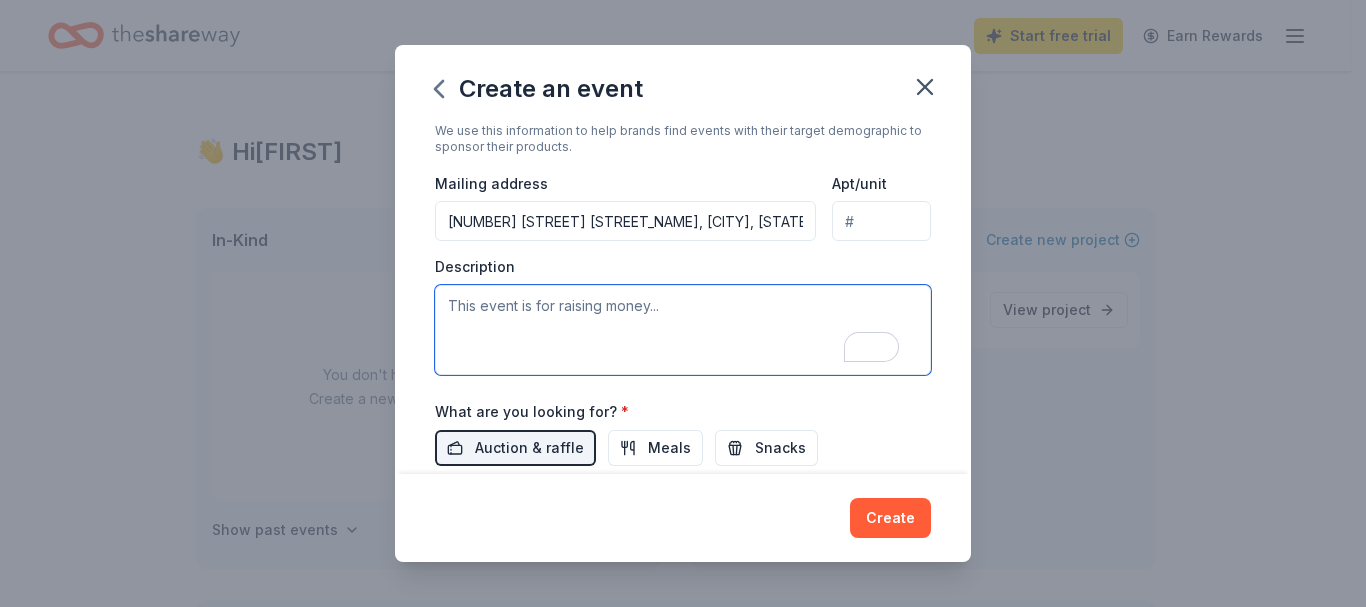 click at bounding box center (683, 330) 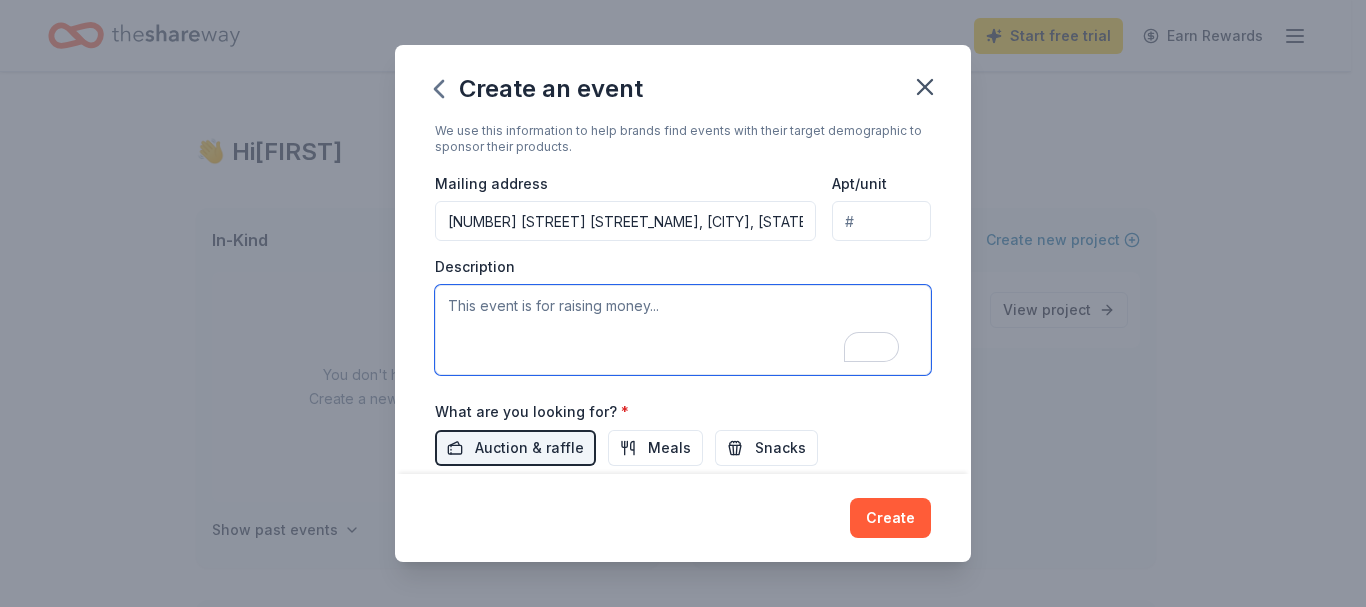 paste on "Kids Fest
September is Childhood Cancer Awareness Month, and MBFCC invites you to join us by supporting Childhood Cancer! MBFCC is partnering with Enchanted Cosmos in Natomas to host our 2nd Annual Kids Fest on September 14th from 10 a.m. to 2 p.m. This kid-focused event is a family fun day that raises funds to support local pediatric cancer families. The event is held behind Enchanted Cosmos.
FREE ACTIVITIES INCLUDE
Vendor Market
Bluey and Bingo Meet and Greet
Spider-Man and Princess appearances
Dinger from the Sacramento River Cats
Bounce House
Dancing and Performances
Food Vendors
We have over 40 merch vendors selling kids’ gifts, crafts, and activities!
$30 EVENT TICKET FOR ONE CHILD'S ALL-ACCESS WRISTBAND OR $50 FOR TWO CHILDREN INCLUDES
Admission to Enchanted Cosmos Indoor Playground
Balloon Twisting
Glitter Tattoos
Face Painting" 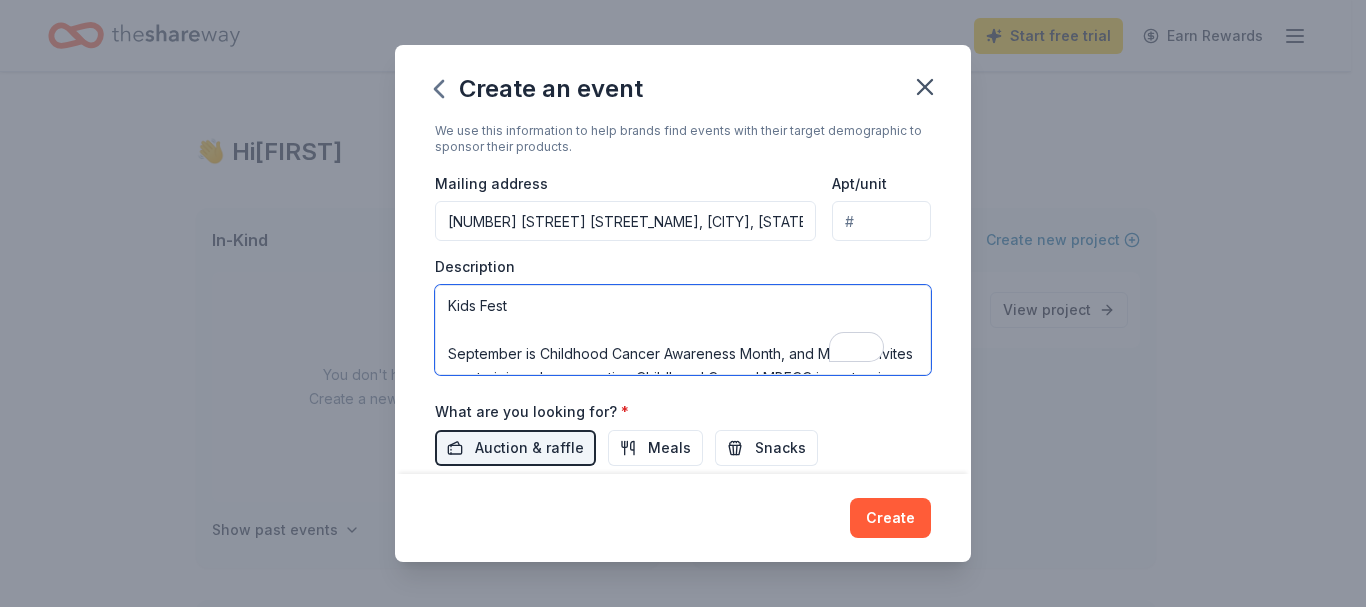 scroll, scrollTop: 636, scrollLeft: 0, axis: vertical 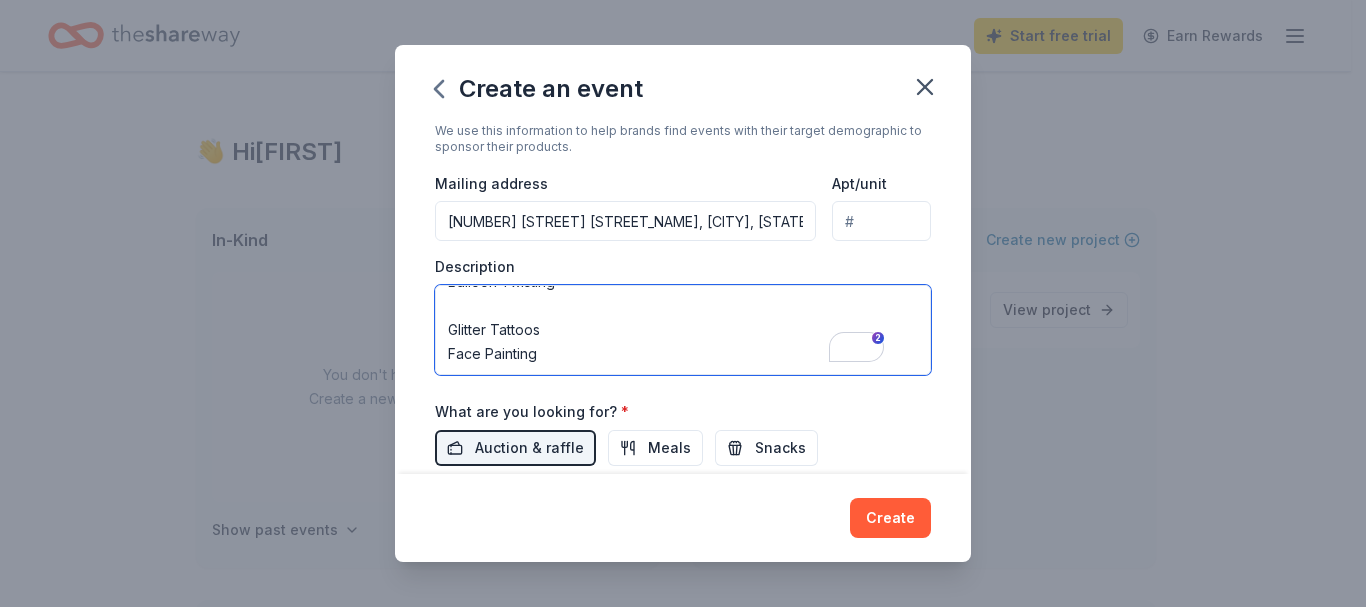 click on "Kids Fest
September is Childhood Cancer Awareness Month, and MBFCC invites you to join us by supporting Childhood Cancer! MBFCC is partnering with Enchanted Cosmos in Natomas to host our 2nd Annual Kids Fest on September 14th from 10 a.m. to 2 p.m. This kid-focused event is a family fun day that raises funds to support local pediatric cancer families. The event is held behind Enchanted Cosmos.
FREE ACTIVITIES INCLUDE
Vendor Market
Bluey and Bingo Meet and Greet
Spider-Man and Princess appearances
Dinger from the Sacramento River Cats
Bounce House
Dancing and Performances
Food Vendors
We have over 40 merch vendors selling kids’ gifts, crafts, and activities!
$30 EVENT TICKET FOR ONE CHILD'S ALL-ACCESS WRISTBAND OR $50 FOR TWO CHILDREN INCLUDES
Admission to Enchanted Cosmos Indoor Playground
Balloon Twisting
Glitter Tattoos
Face Painting" at bounding box center (683, 330) 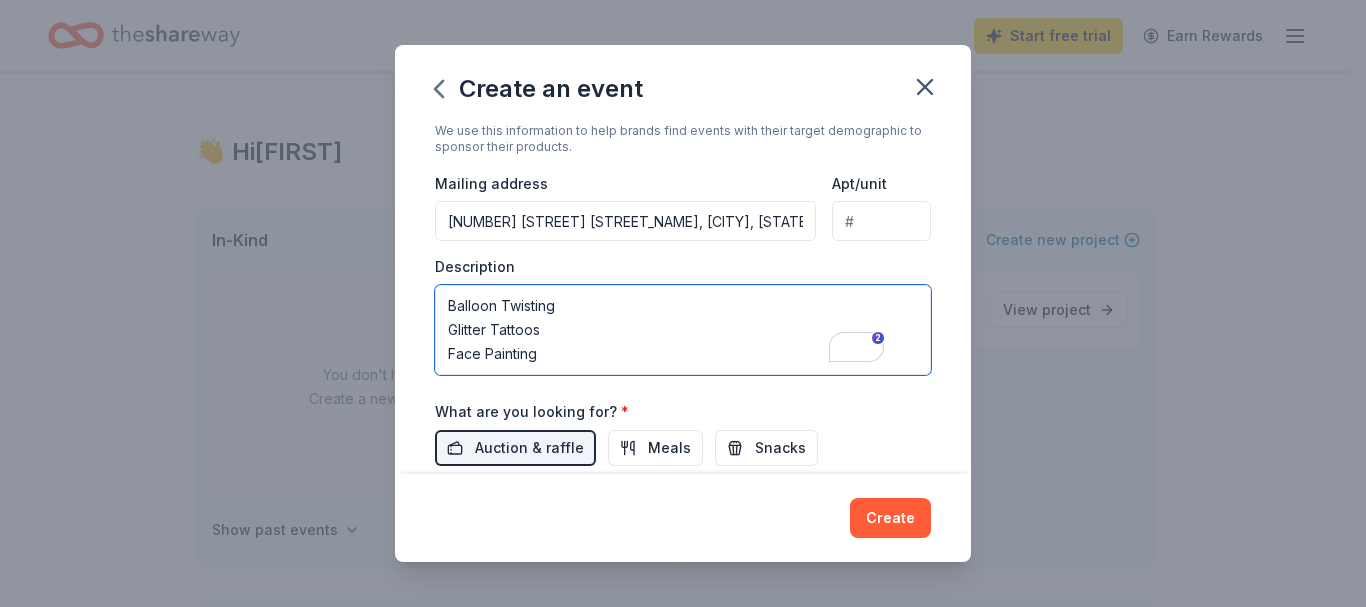 scroll, scrollTop: 624, scrollLeft: 0, axis: vertical 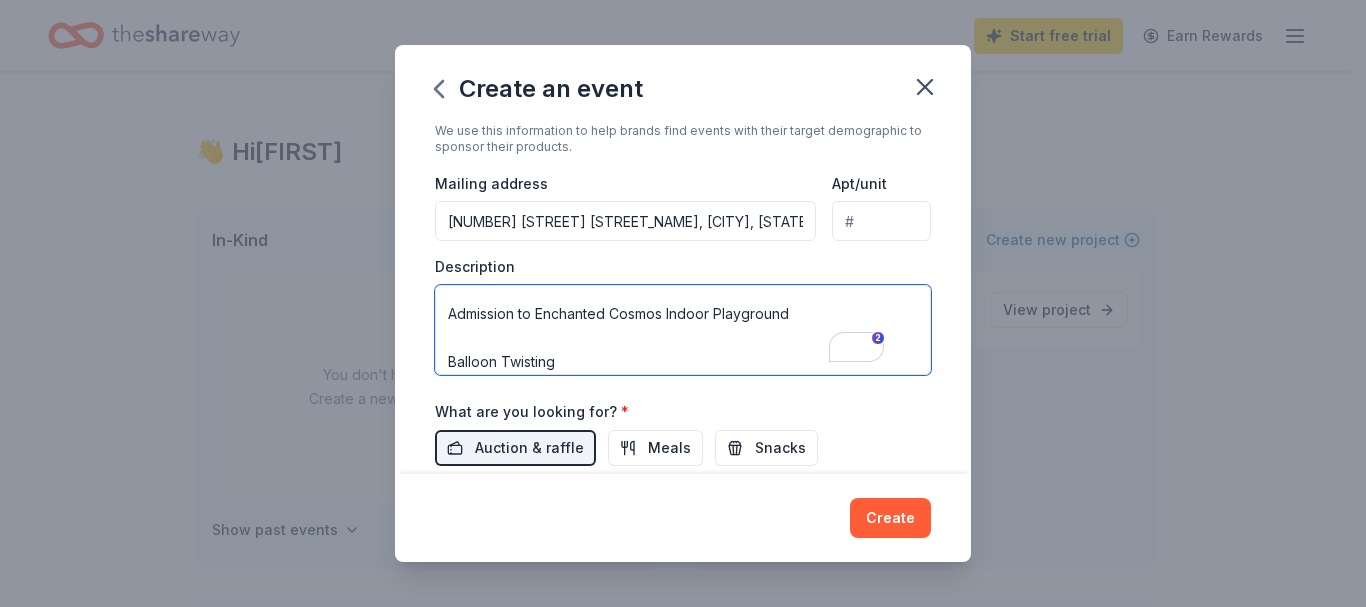 click on "Kids Fest
September is Childhood Cancer Awareness Month, and MBFCC invites you to join us by supporting Childhood Cancer! MBFCC is partnering with Enchanted Cosmos in Natomas to host our 2nd Annual Kids Fest on September 14th from 10 a.m. to 2 p.m. This kid-focused event is a family fun day that raises funds to support local pediatric cancer families. The event is held behind Enchanted Cosmos.
FREE ACTIVITIES INCLUDE
Vendor Market
Bluey and Bingo Meet and Greet
Spider-Man and Princess appearances
Dinger from the Sacramento River Cats
Bounce House
Dancing and Performances
Food Vendors
We have over 40 merch vendors selling kids’ gifts, crafts, and activities!
$30 EVENT TICKET FOR ONE CHILD'S ALL-ACCESS WRISTBAND OR $50 FOR TWO CHILDREN INCLUDES
Admission to Enchanted Cosmos Indoor Playground
Balloon Twisting
Glitter Tattoos
Face Painting" at bounding box center (683, 330) 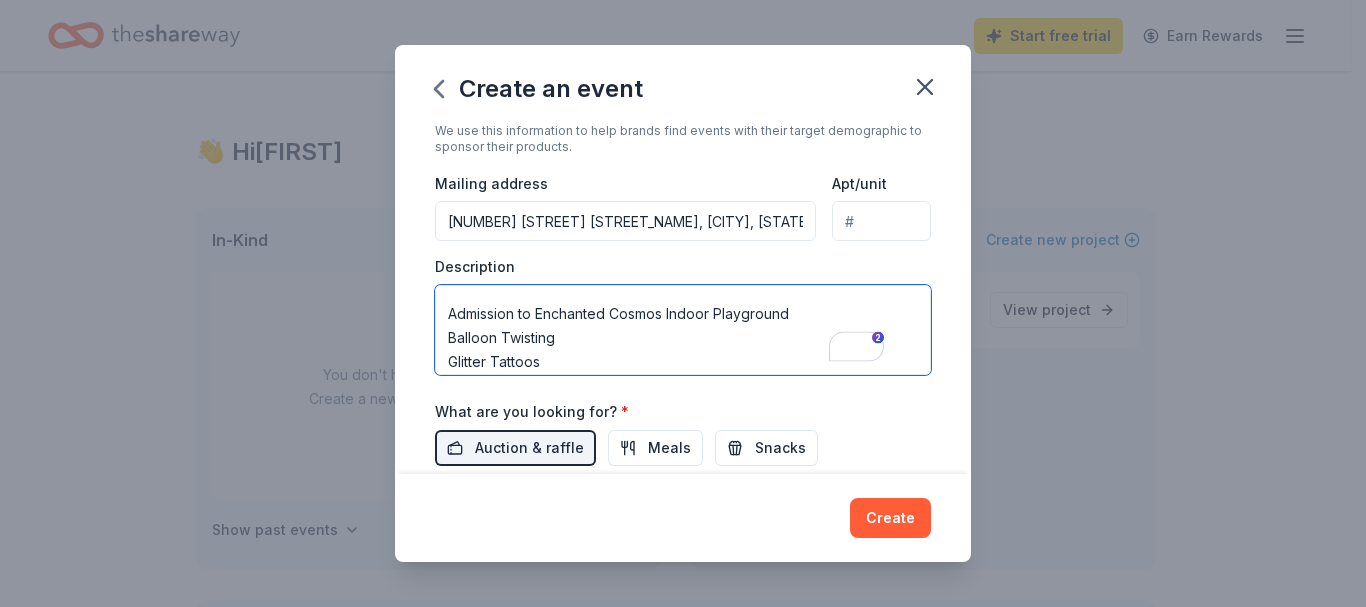 scroll, scrollTop: 523, scrollLeft: 0, axis: vertical 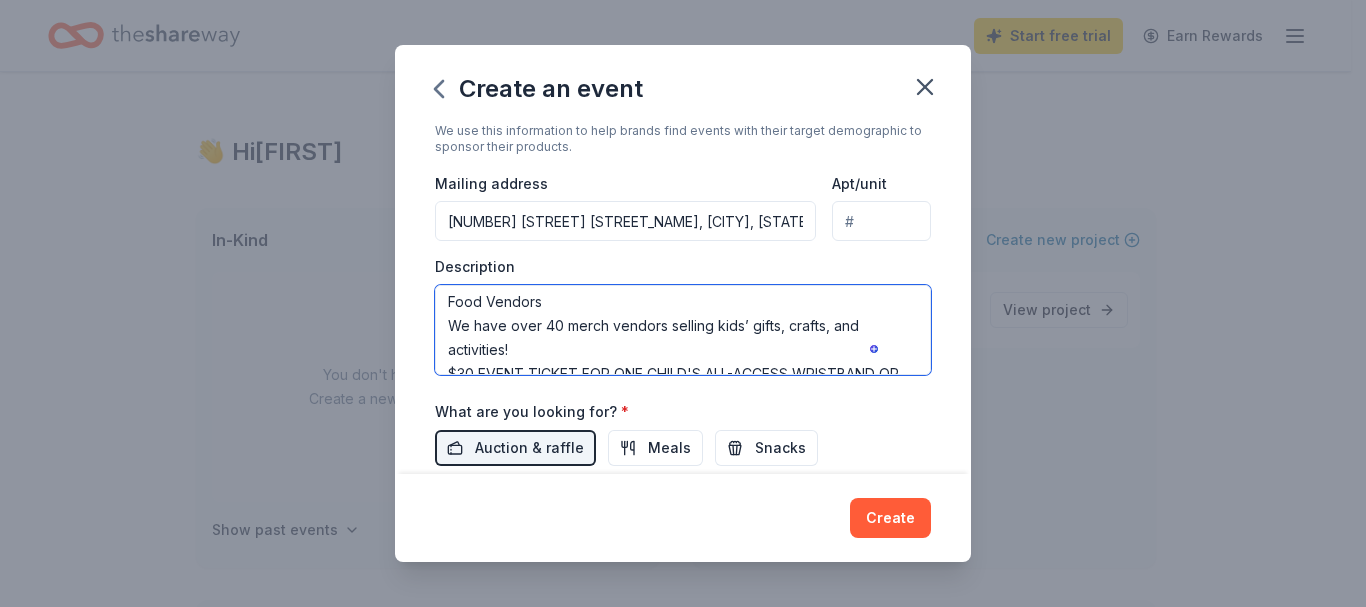 click on "Kids Fest
September is Childhood Cancer Awareness Month, and MBFCC invites you to join us by supporting Childhood Cancer! MBFCC is partnering with Enchanted Cosmos in Natomas to host our 2nd Annual Kids Fest on September 14th from 10 a.m. to 2 p.m. This kid-focused event is a family fun day that raises funds to support local pediatric cancer families. The event is held behind Enchanted Cosmos.
FREE ACTIVITIES INCLUDE
Vendor Market
Bluey and Bingo Meet and Greet
Spider-Man and Princess appearances
Dinger from the Sacramento River Cats
Bounce House
Dancing and Performances
Food Vendors
We have over 40 merch vendors selling kids’ gifts, crafts, and activities!
$30 EVENT TICKET FOR ONE CHILD'S ALL-ACCESS WRISTBAND OR $50 FOR TWO CHILDREN INCLUDES
Admission to Enchanted Cosmos Indoor Playground
Balloon Twisting
Glitter Tattoos
Face Painting" at bounding box center (683, 330) 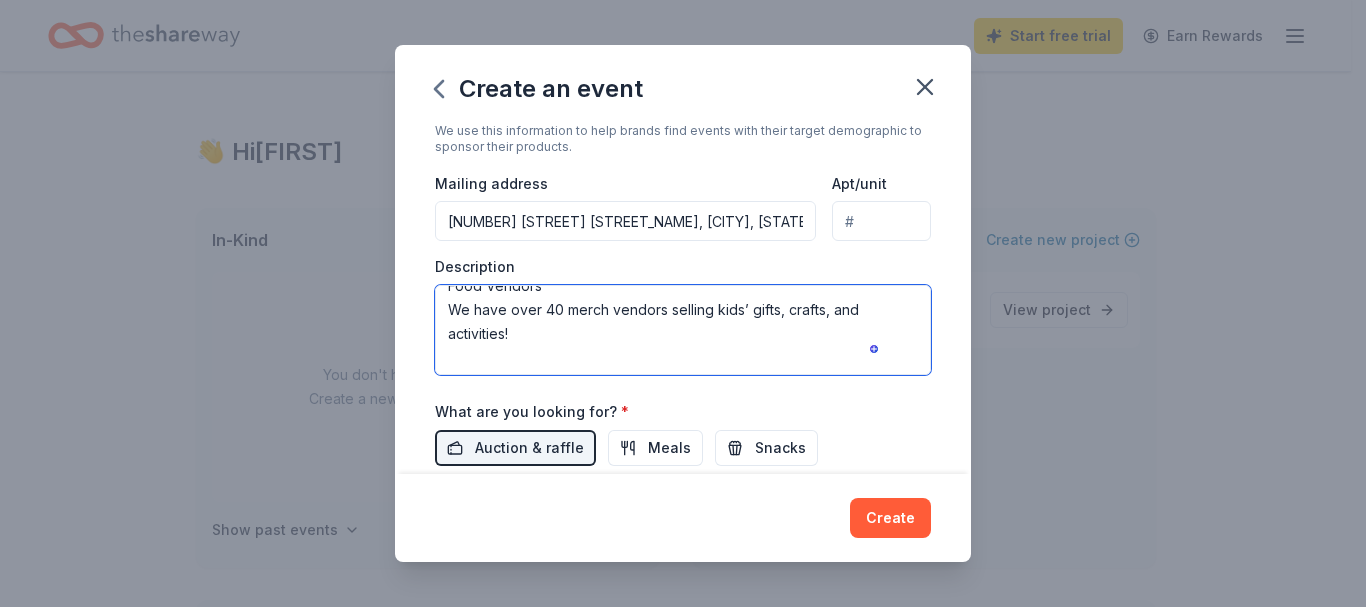 click on "Kids Fest
September is Childhood Cancer Awareness Month, and MBFCC invites you to join us by supporting Childhood Cancer! MBFCC is partnering with Enchanted Cosmos in Natomas to host our 2nd Annual Kids Fest on September 14th from 10 a.m. to 2 p.m. This kid-focused event is a family fun day that raises funds to support local pediatric cancer families. The event is held behind Enchanted Cosmos.
FREE ACTIVITIES INCLUDE
Vendor Market
Bluey and Bingo Meet and Greet
Spider-Man and Princess appearances
Dinger from the Sacramento River Cats
Bounce House
Dancing and Performances
Food Vendors
We have over 40 merch vendors selling kids’ gifts, crafts, and activities!
$30 EVENT TICKET FOR ONE CHILD'S ALL-ACCESS WRISTBAND OR $50 FOR TWO CHILDREN INCLUDES
Admission to Enchanted Cosmos Indoor Playground
Balloon Twisting
Glitter Tattoos
Face Painting" at bounding box center [683, 330] 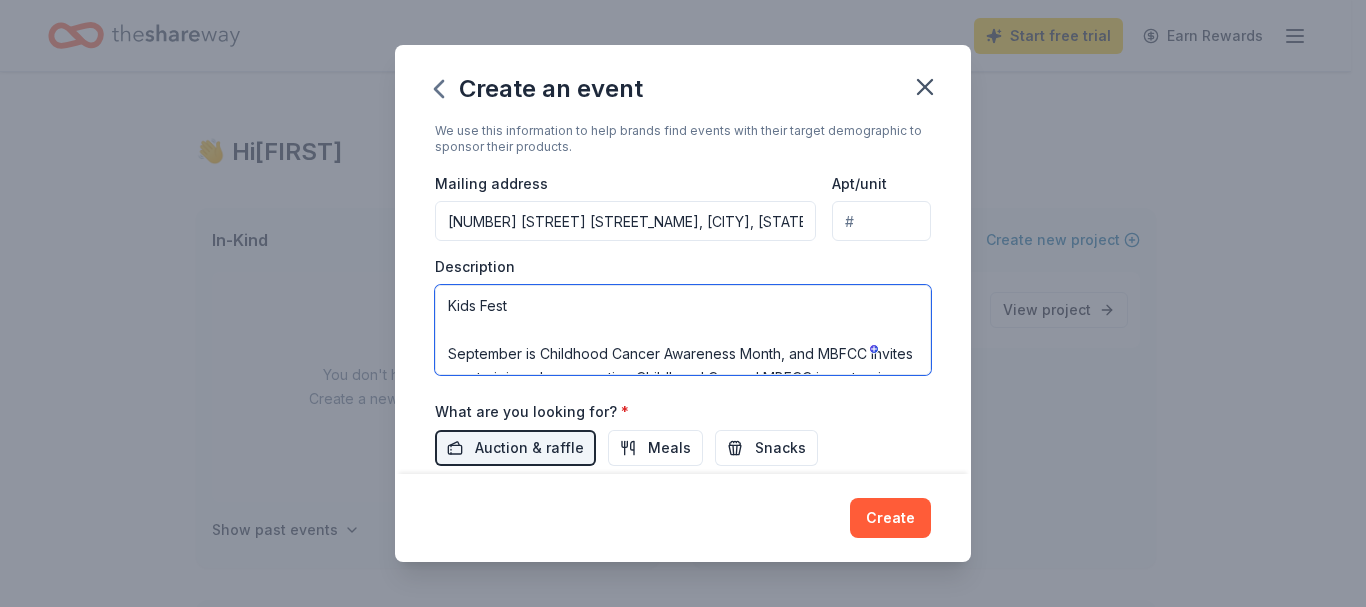 click on "Kids Fest
September is Childhood Cancer Awareness Month, and MBFCC invites you to join us by supporting Childhood Cancer! MBFCC is partnering with Enchanted Cosmos in Natomas to host our 2nd Annual Kids Fest on September 14th from 10 a.m. to 2 p.m. This kid-focused event is a family fun day that raises funds to support local pediatric cancer families. The event is held behind Enchanted Cosmos.
FREE ACTIVITIES INCLUDE
Vendor Market
Bluey and Bingo Meet and Greet
Spider-Man and Princess appearances
Dinger from the Sacramento River Cats
Bounce House
Dancing and Performances
Food Vendors
We have over 20 merch vendors selling kids’ gifts, crafts, and activities!
$30 EVENT TICKET FOR ONE CHILD'S ALL-ACCESS WRISTBAND OR $50 FOR TWO CHILDREN INCLUDES
Admission to Enchanted Cosmos Indoor Playground
Balloon Twisting
Glitter Tattoos
Face Painting" at bounding box center [683, 330] 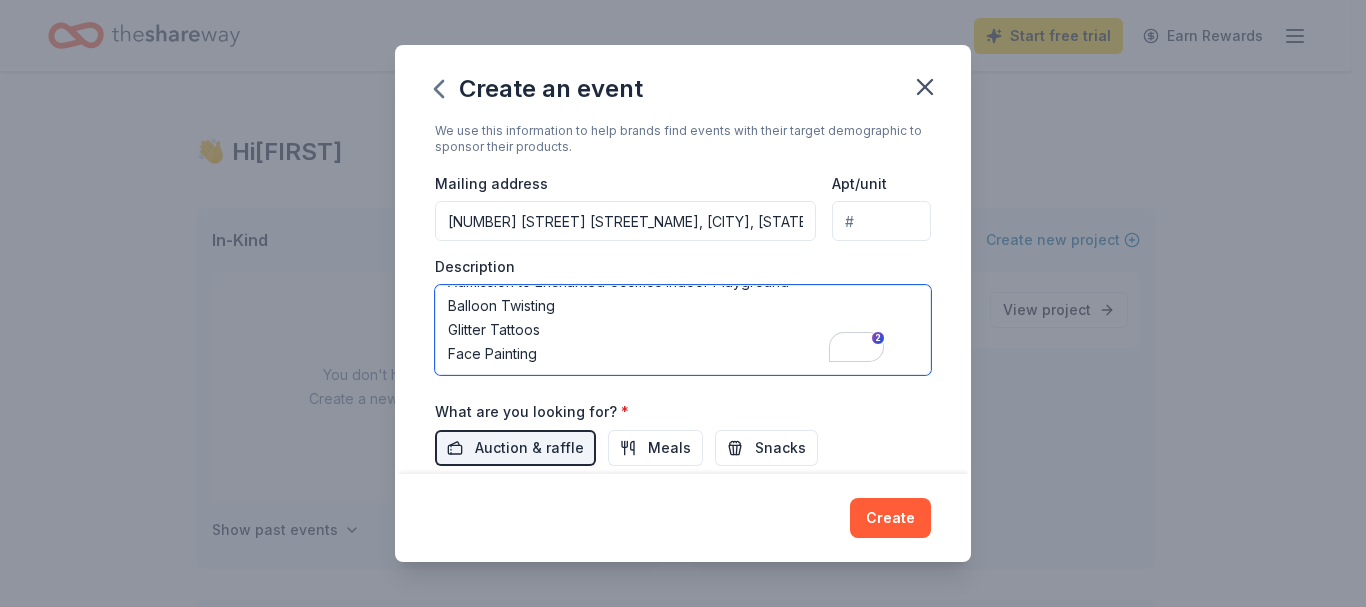 type on "September is Childhood Cancer Awareness Month, and MBFCC invites you to join us by supporting Childhood Cancer! MBFCC is partnering with Enchanted Cosmos in Natomas to host our 2nd Annual Kids Fest on September 14th from 10 a.m. to 2 p.m. This kid-focused event is a family fun day that raises funds to support local pediatric cancer families. The event is held behind Enchanted Cosmos.
FREE ACTIVITIES INCLUDE
Vendor Market
Bluey and Bingo Meet and Greet
Spider-Man and Princess appearances
Dinger from the Sacramento River Cats
Bounce House
Dancing and Performances
Food Vendors
We have over 20 merch vendors selling kids’ gifts, crafts, and activities!
$30 EVENT TICKET FOR ONE CHILD'S ALL-ACCESS WRISTBAND OR $50 FOR TWO CHILDREN INCLUDES
Admission to Enchanted Cosmos Indoor Playground
Balloon Twisting
Glitter Tattoos
Face Painting" 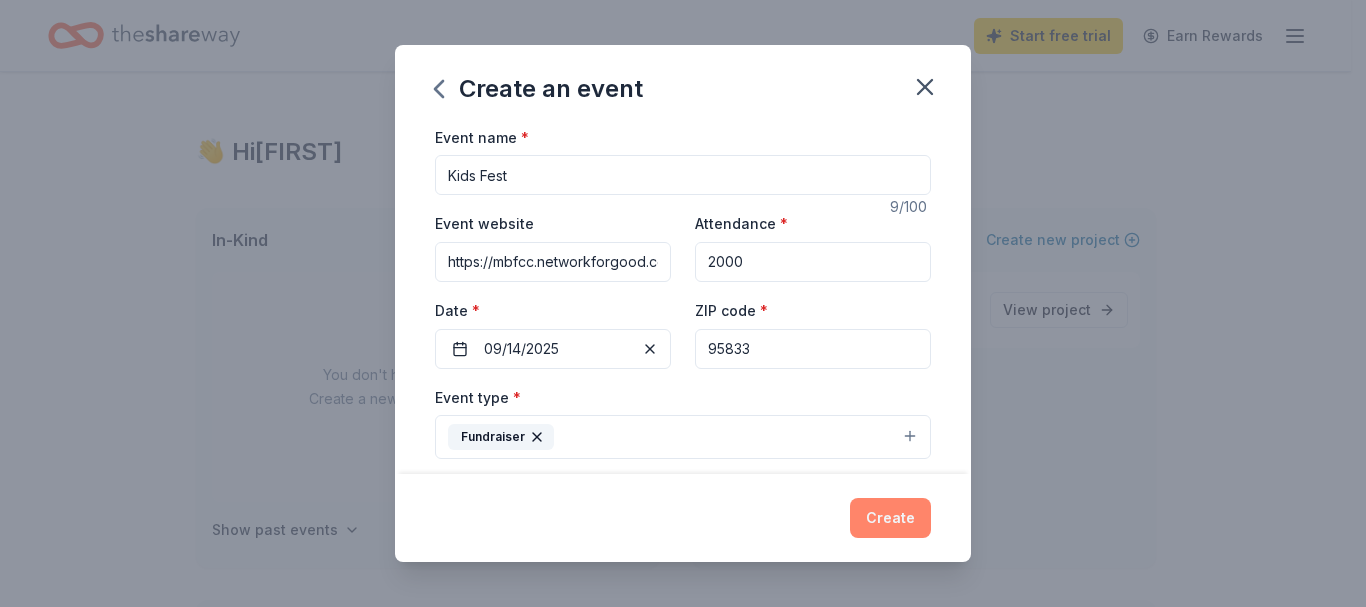 click on "Create" at bounding box center (890, 518) 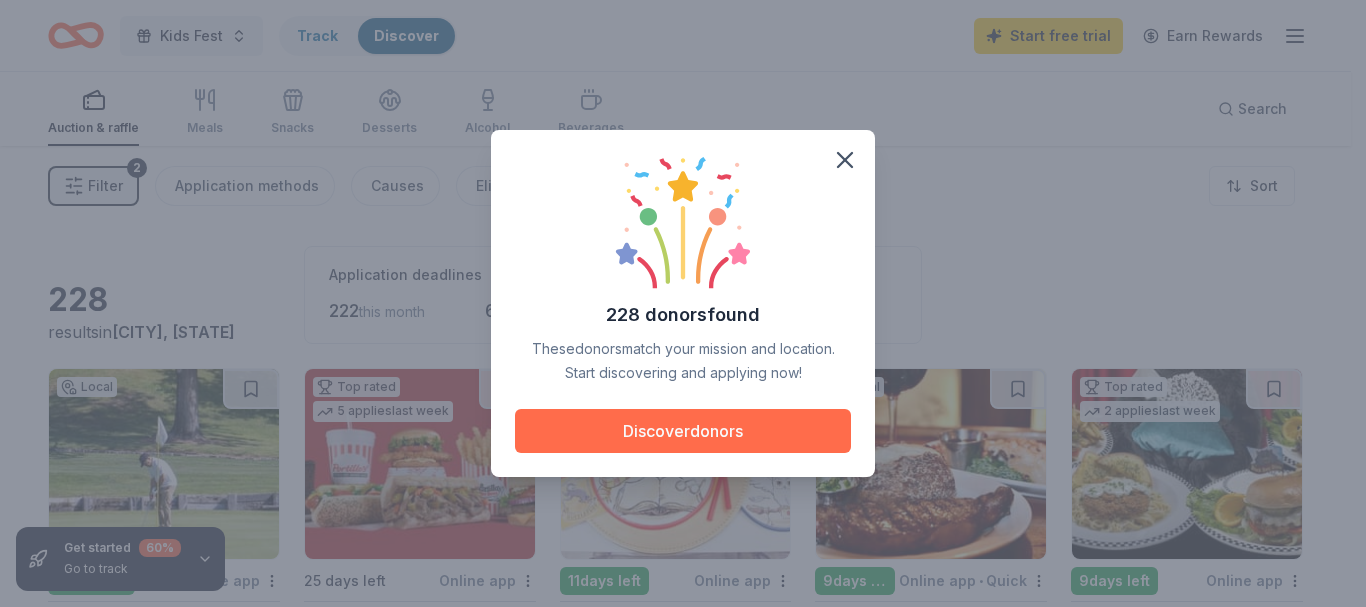 click on "Discover  donors" at bounding box center [683, 431] 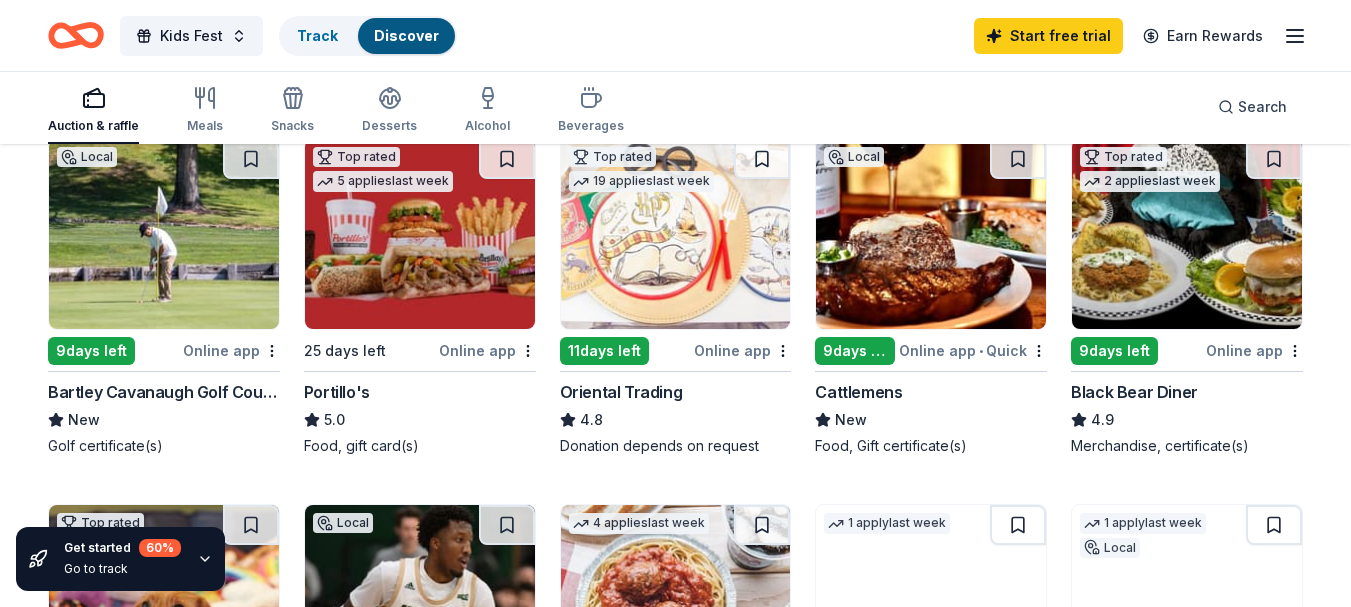 scroll, scrollTop: 216, scrollLeft: 0, axis: vertical 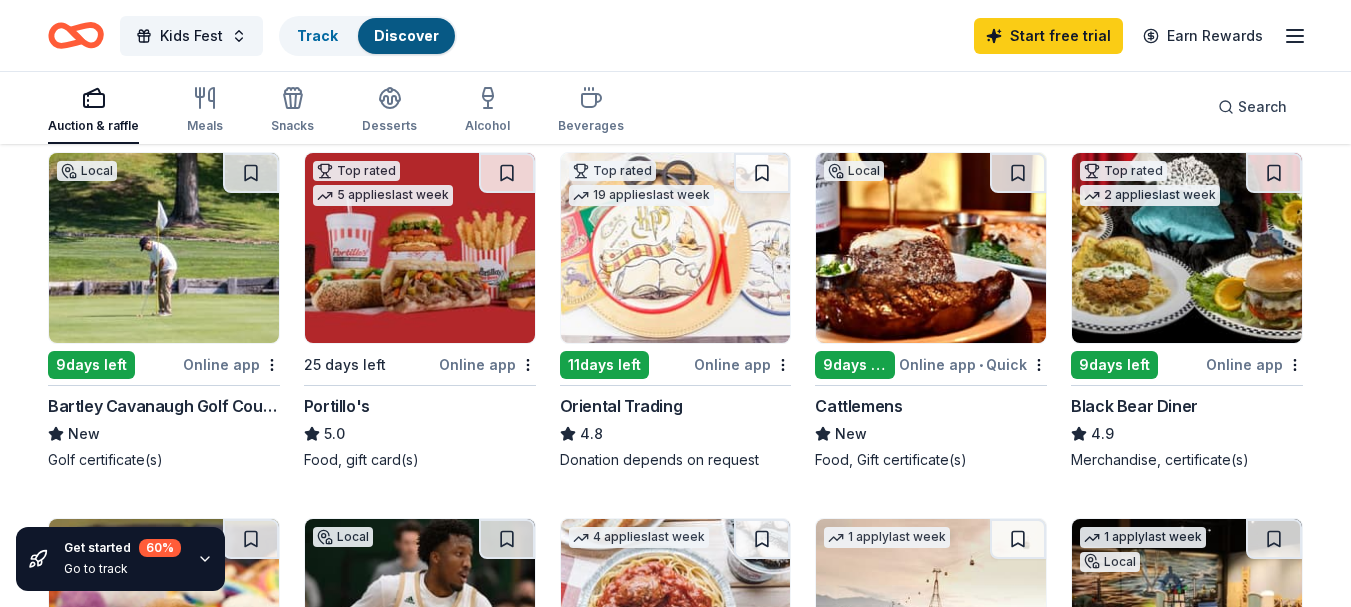 click at bounding box center [931, 248] 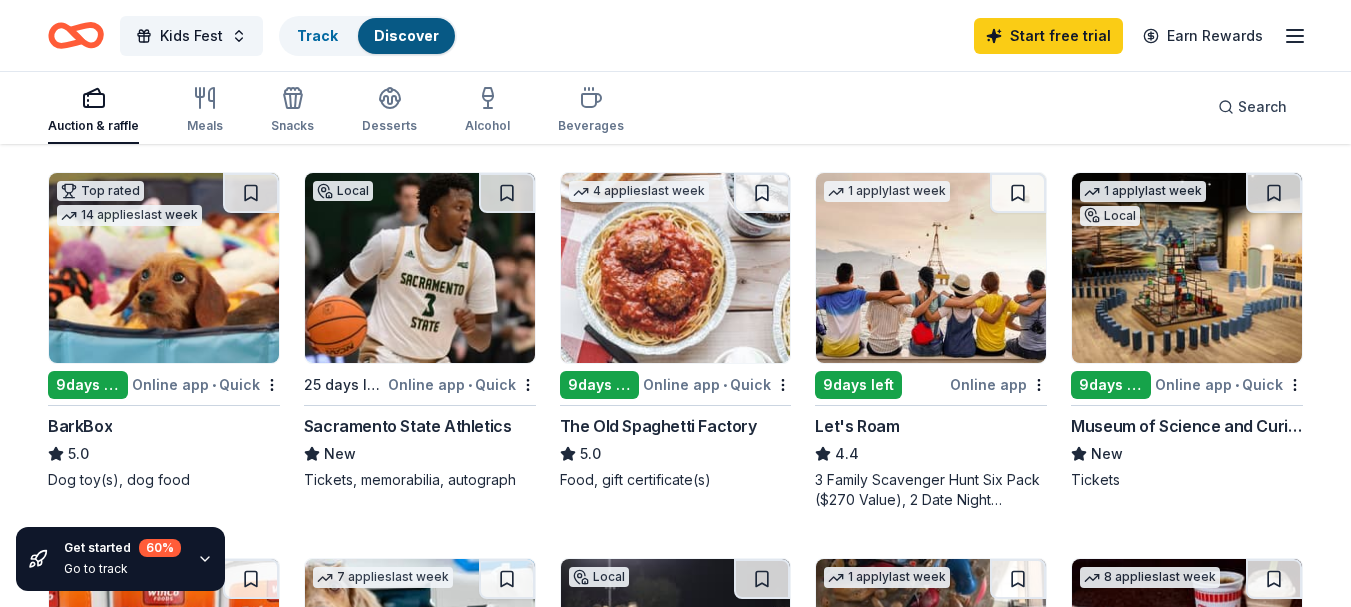scroll, scrollTop: 581, scrollLeft: 0, axis: vertical 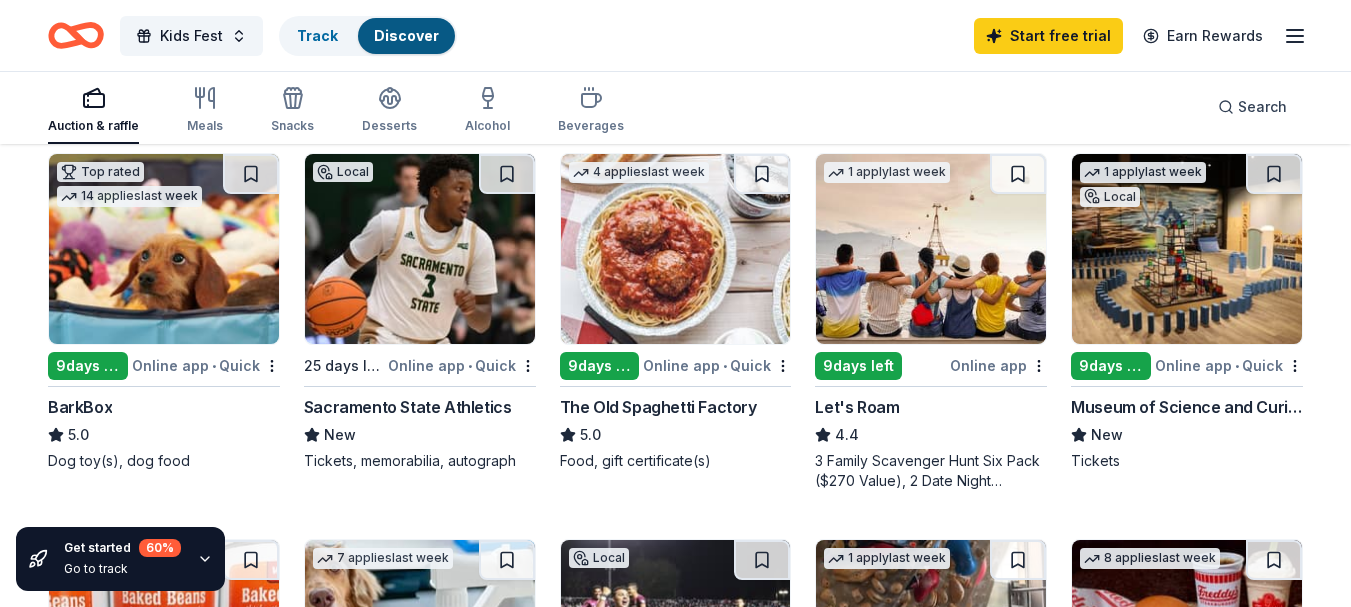 click at bounding box center [676, 249] 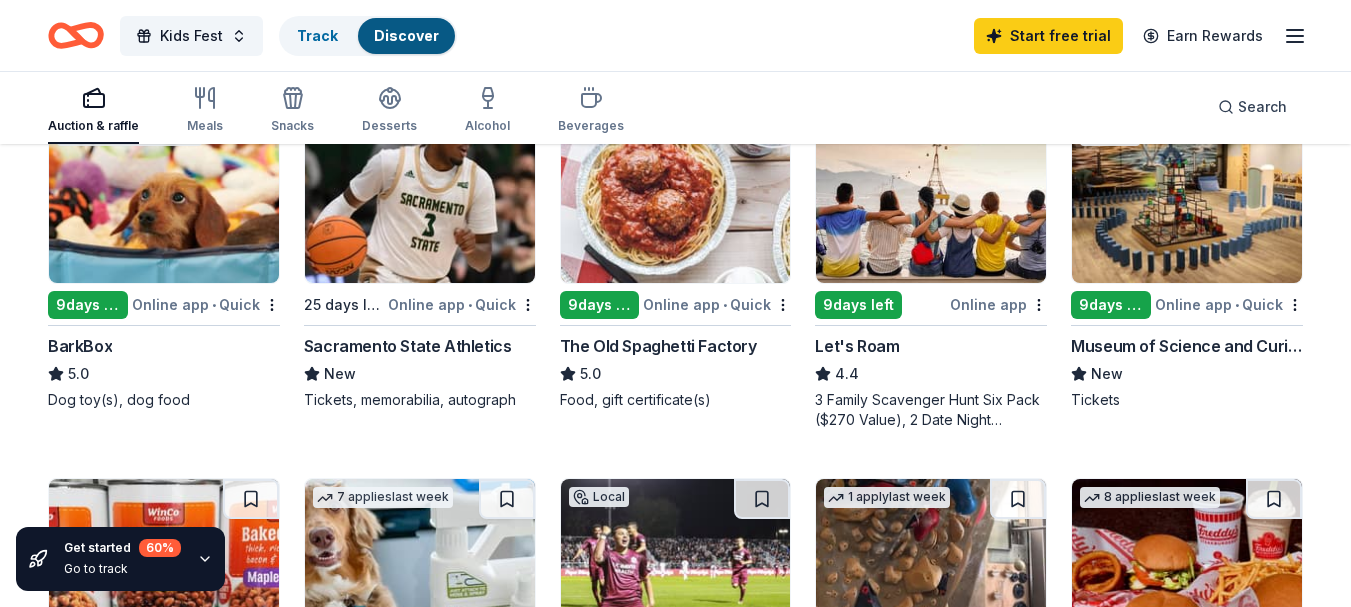 scroll, scrollTop: 600, scrollLeft: 0, axis: vertical 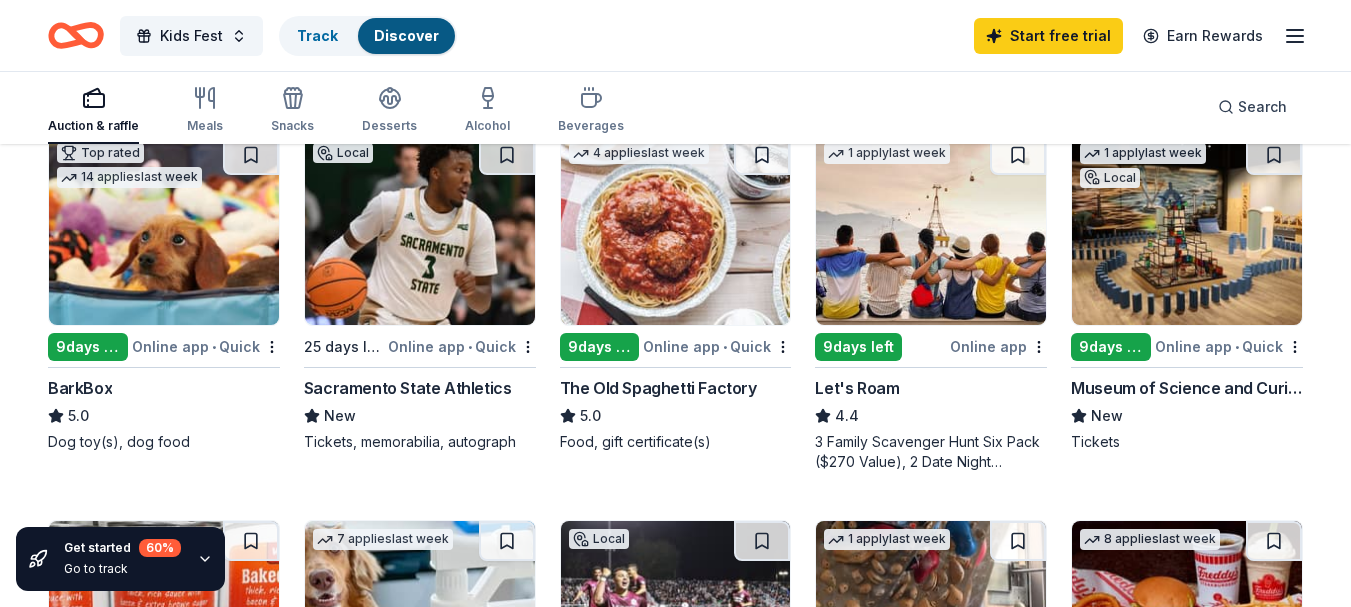 click at bounding box center (1187, 230) 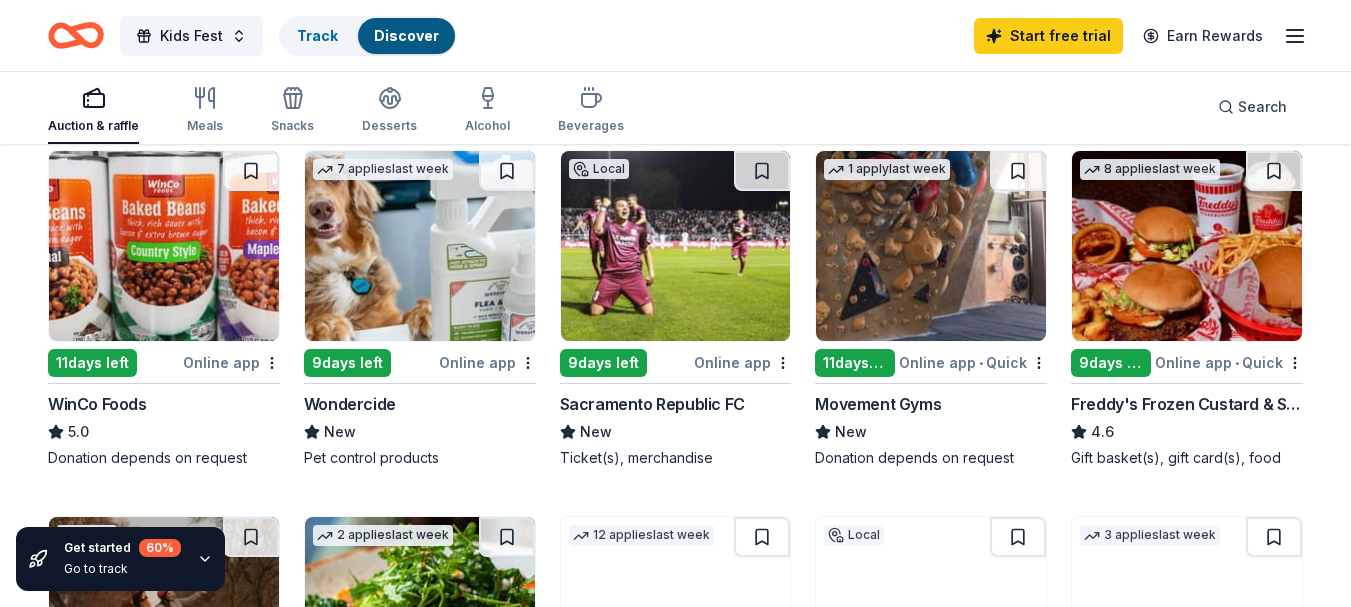 scroll, scrollTop: 942, scrollLeft: 0, axis: vertical 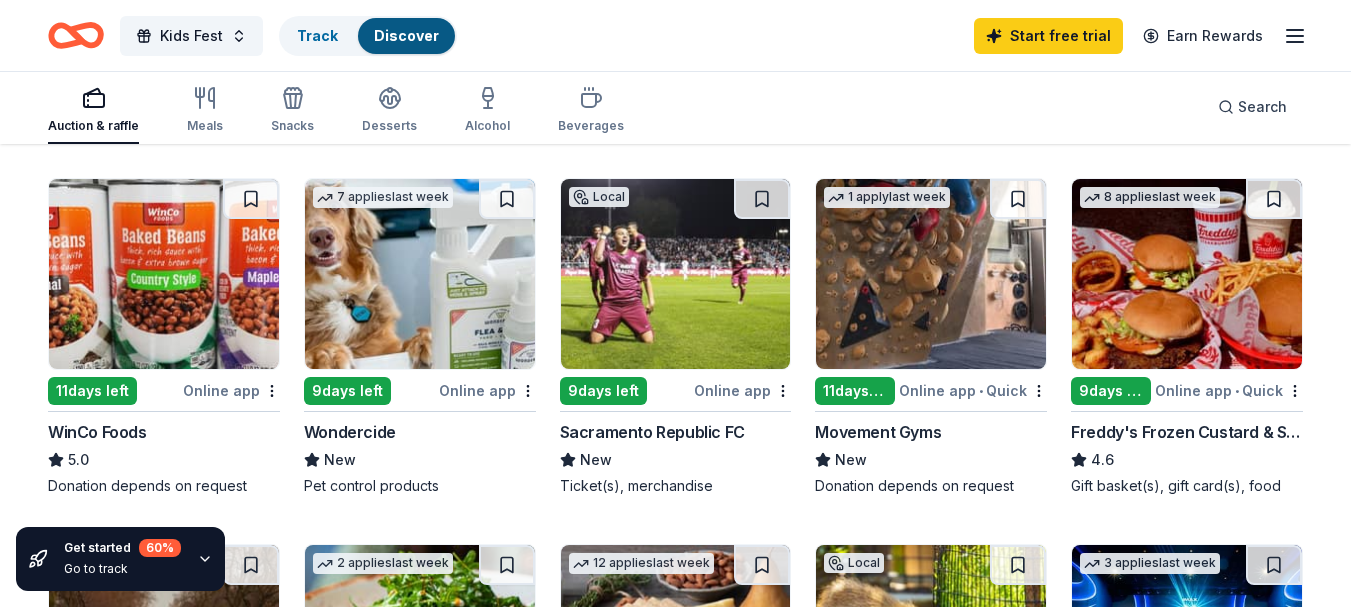 click at bounding box center (676, 274) 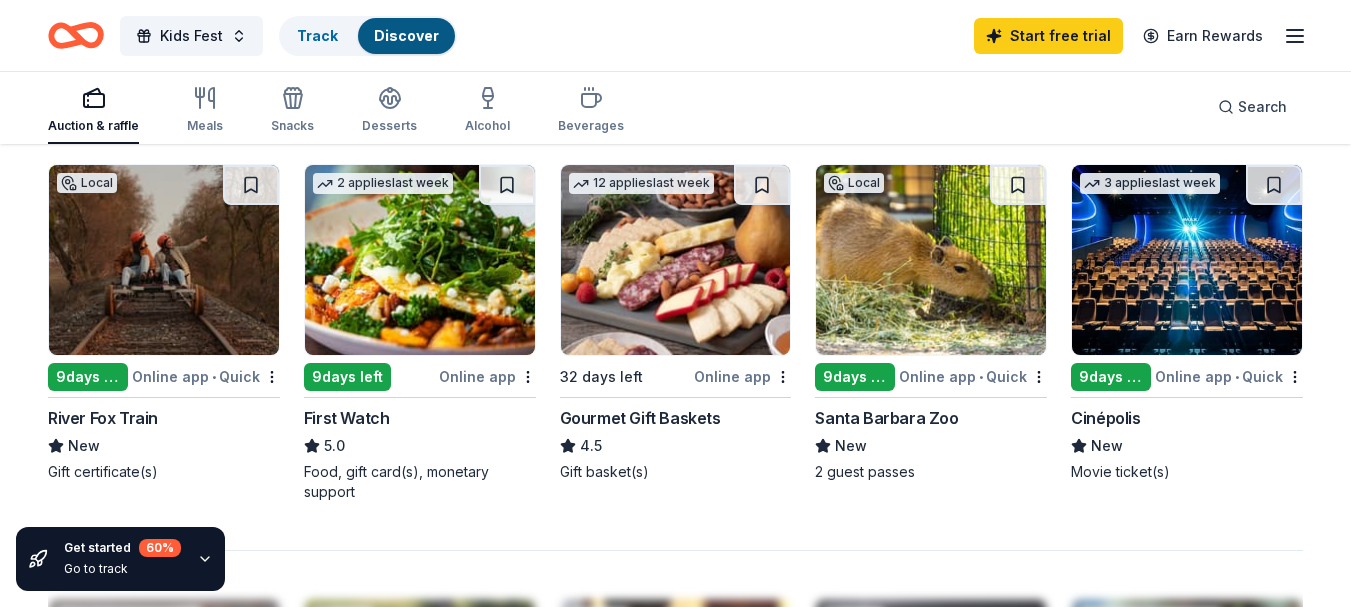 scroll, scrollTop: 1341, scrollLeft: 0, axis: vertical 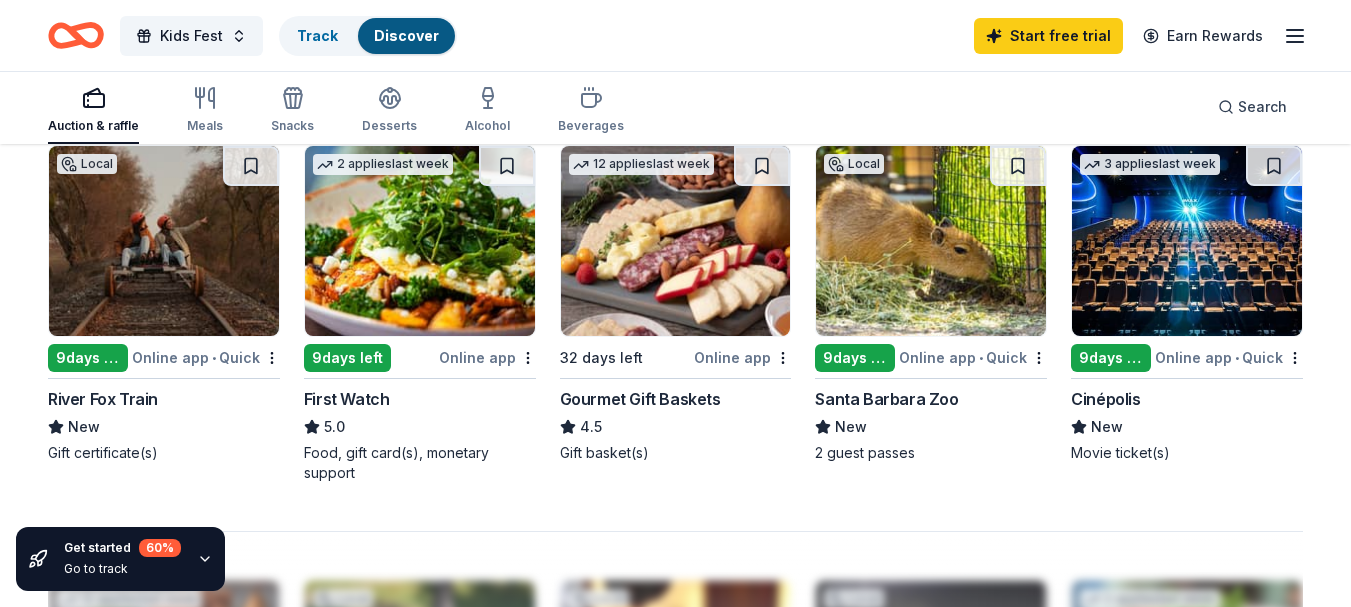 click at bounding box center [676, 241] 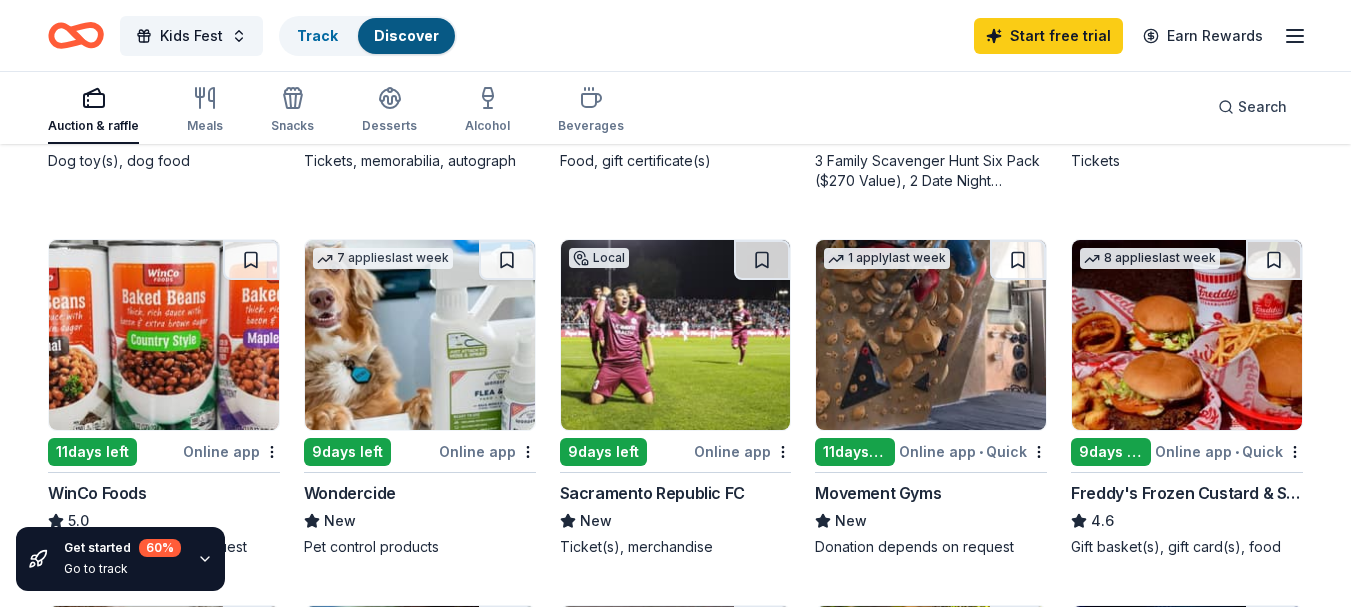 scroll, scrollTop: 862, scrollLeft: 0, axis: vertical 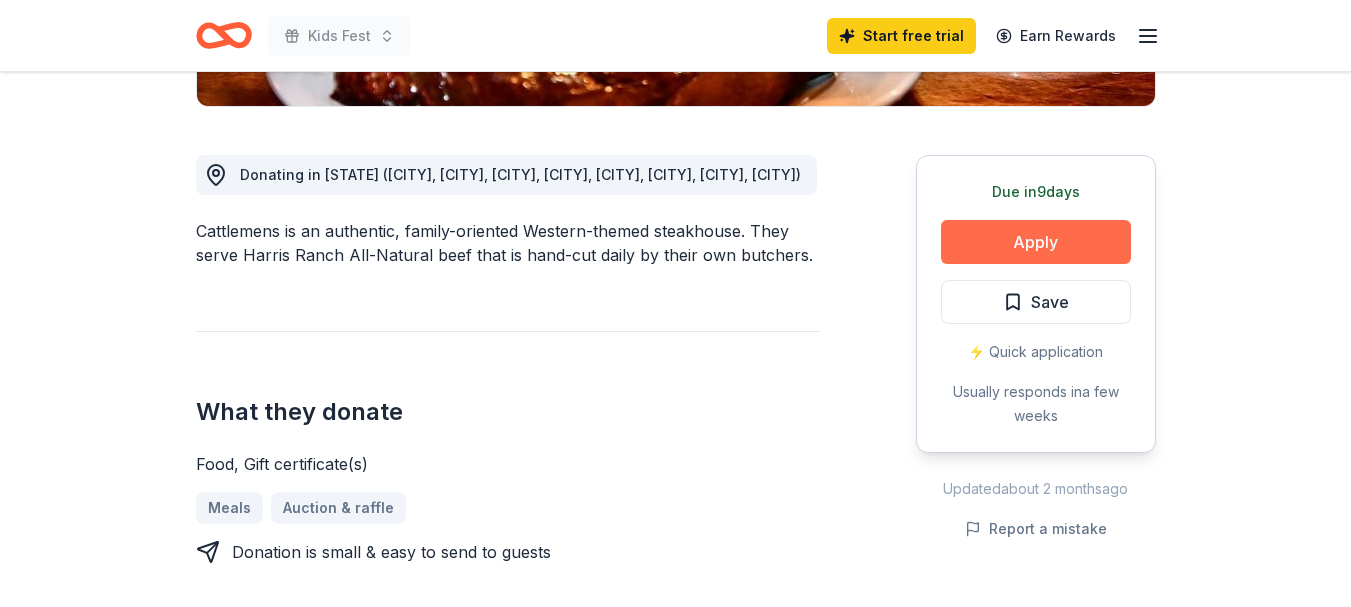 click on "Apply" at bounding box center (1036, 242) 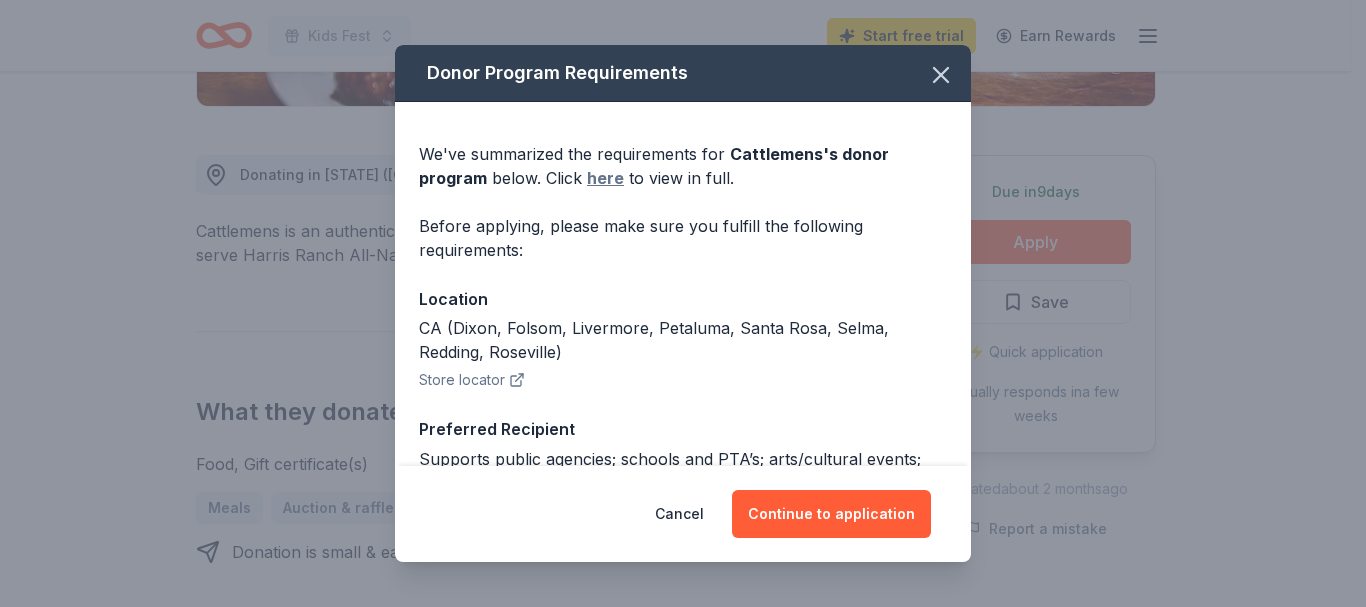 click on "here" at bounding box center [605, 178] 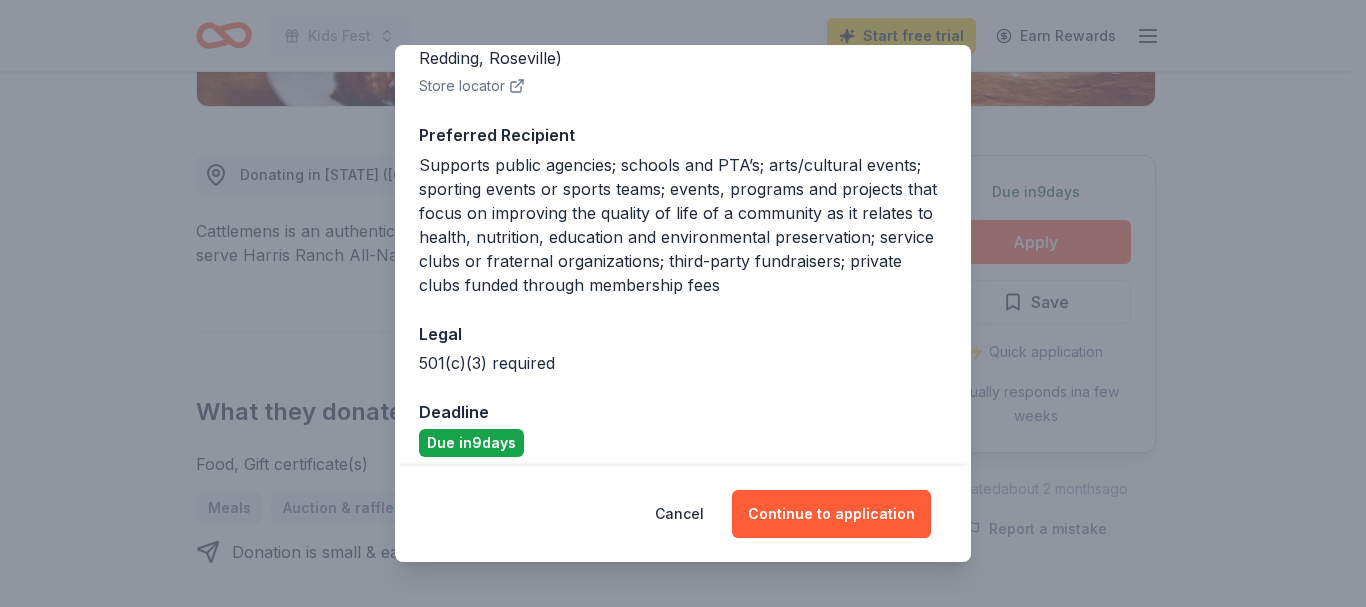 scroll, scrollTop: 309, scrollLeft: 0, axis: vertical 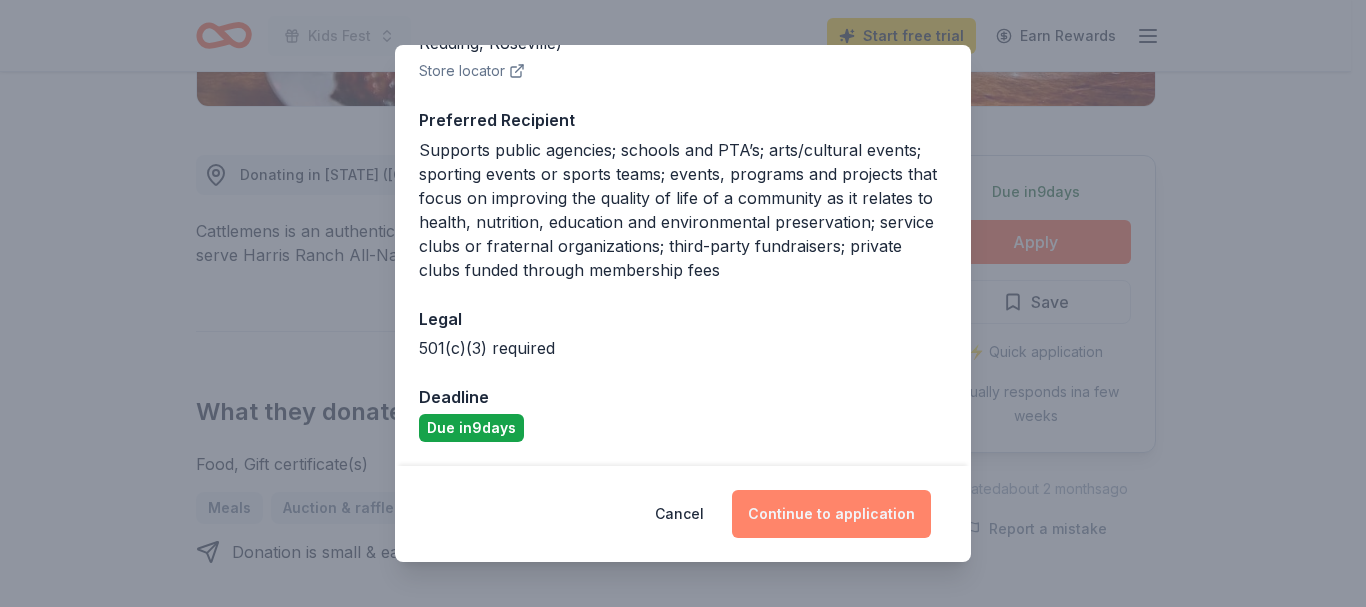 click on "Continue to application" at bounding box center [831, 514] 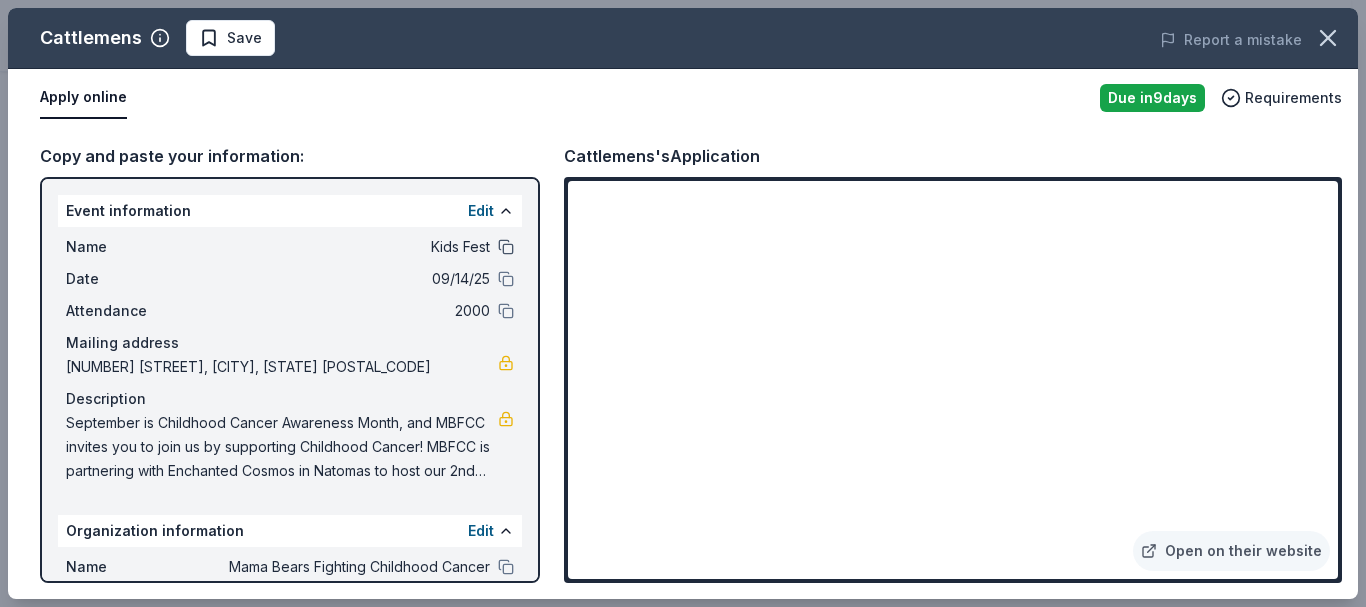 click at bounding box center [506, 247] 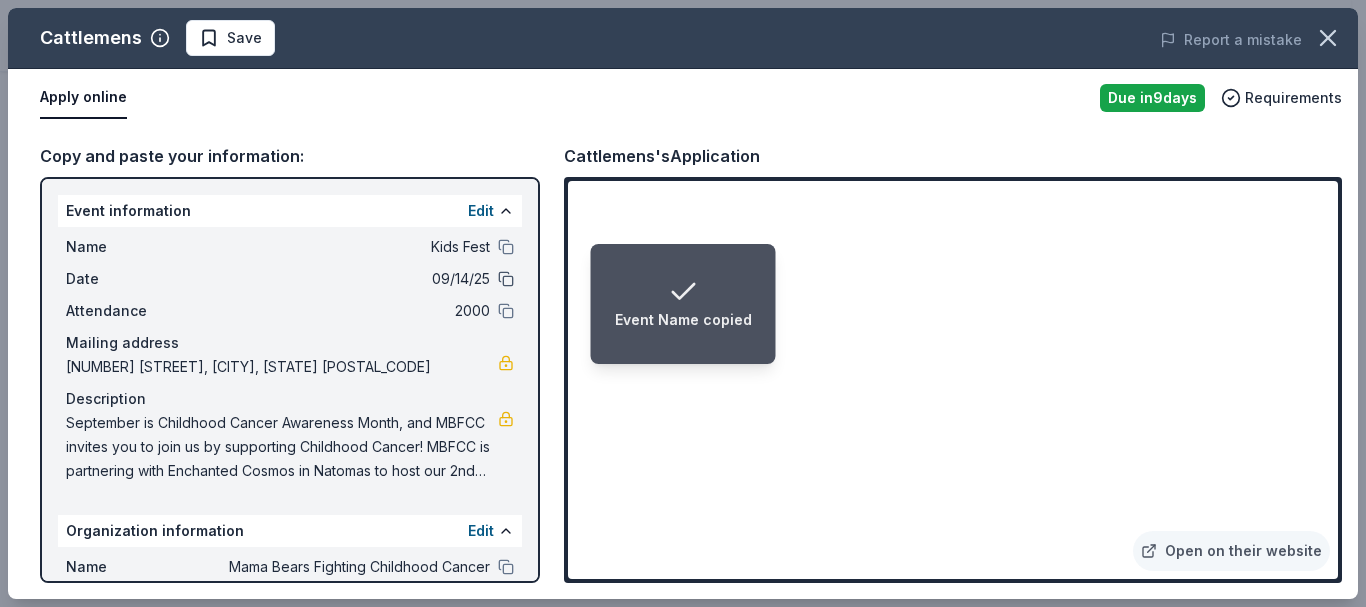 click at bounding box center (506, 279) 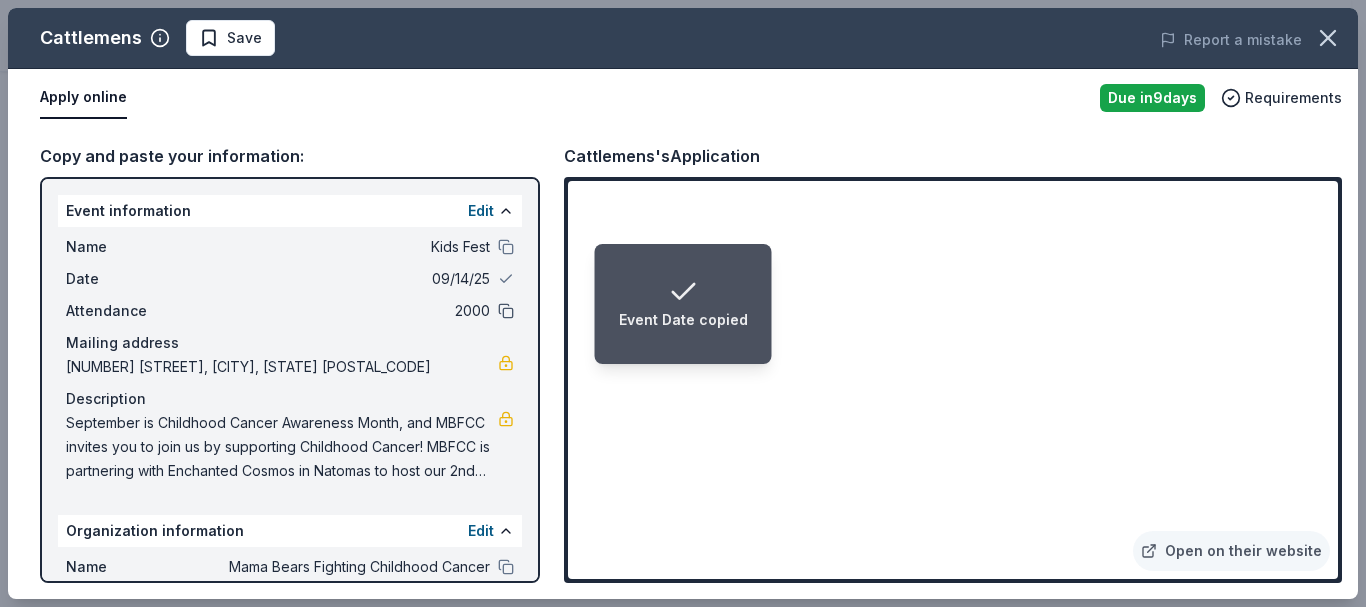 click at bounding box center [506, 311] 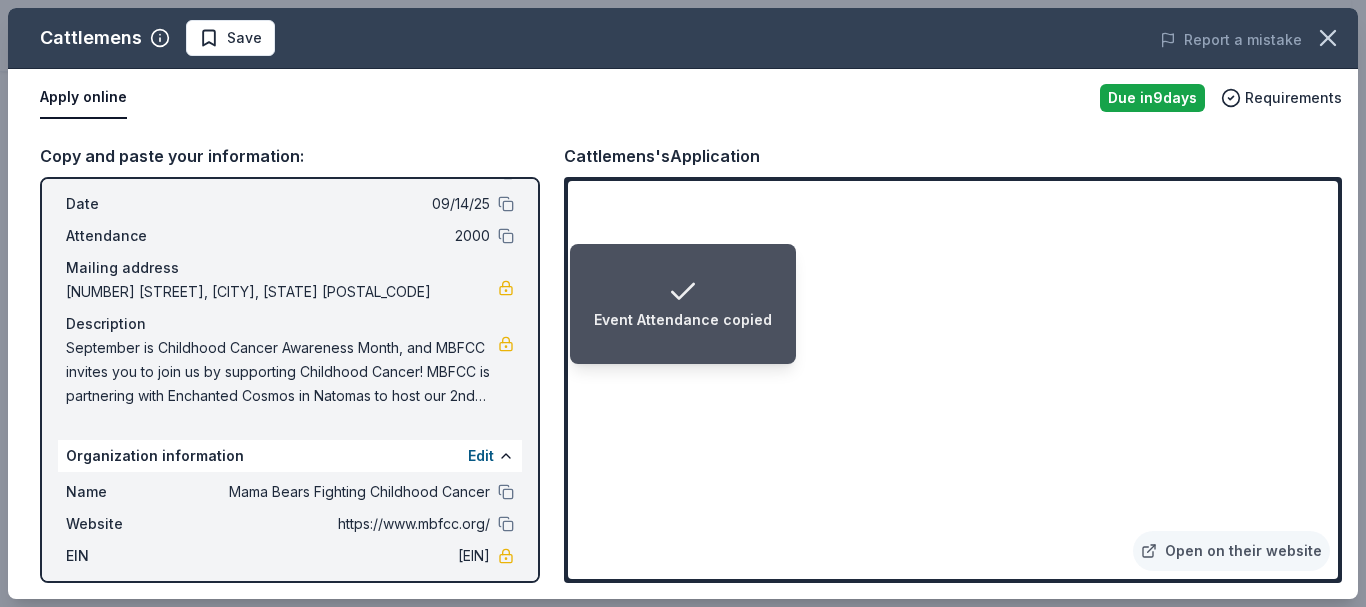 scroll, scrollTop: 84, scrollLeft: 0, axis: vertical 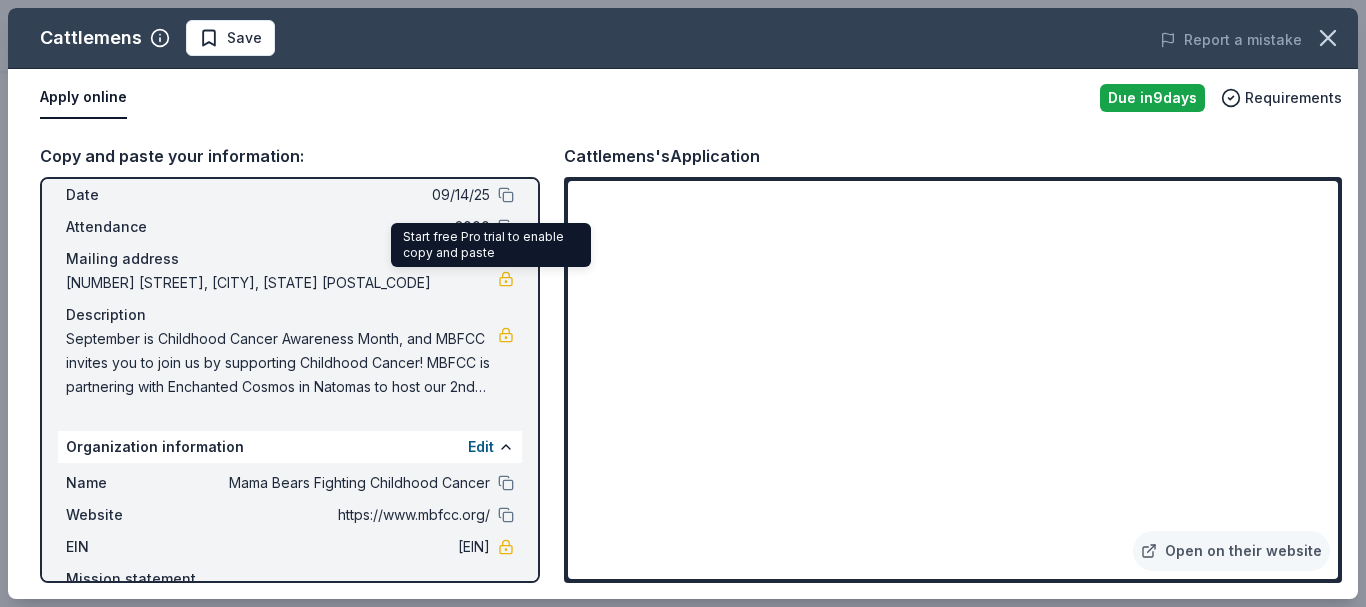 click at bounding box center [506, 279] 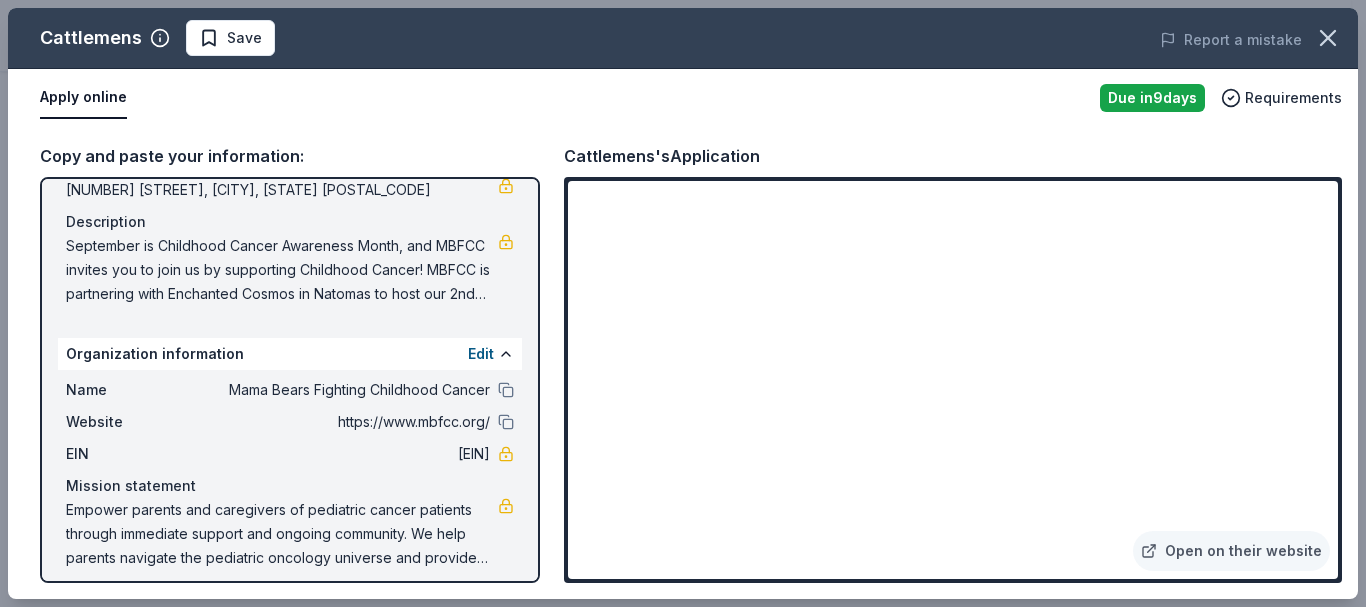 scroll, scrollTop: 190, scrollLeft: 0, axis: vertical 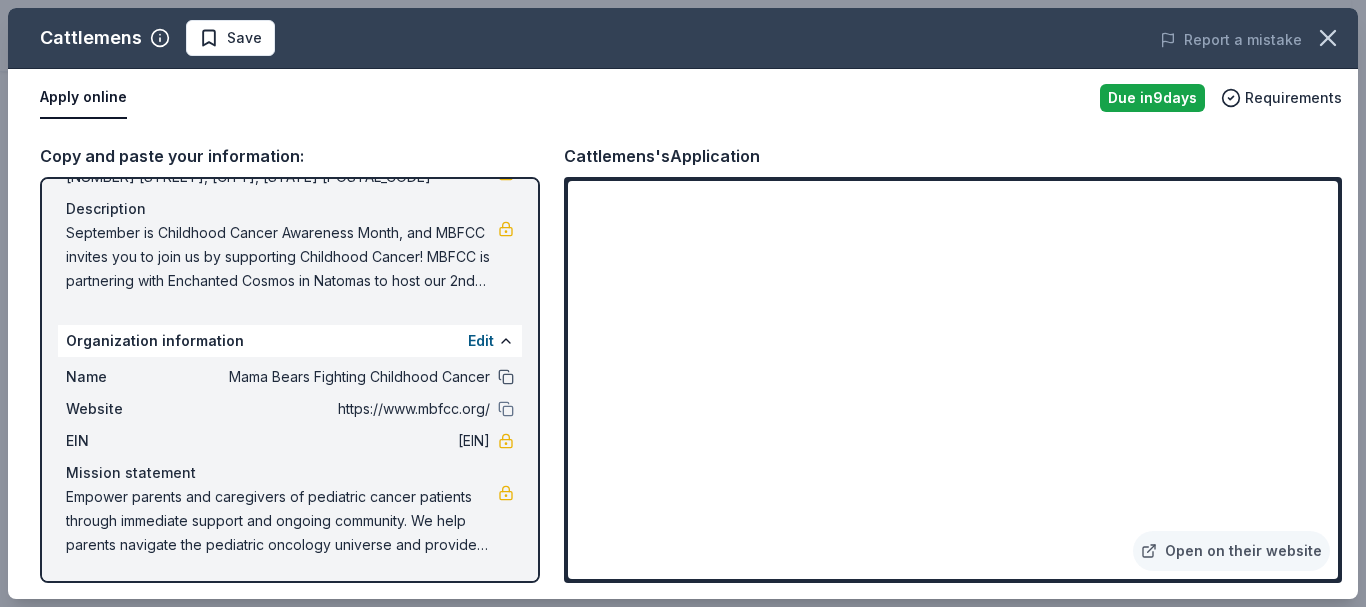 click at bounding box center (506, 377) 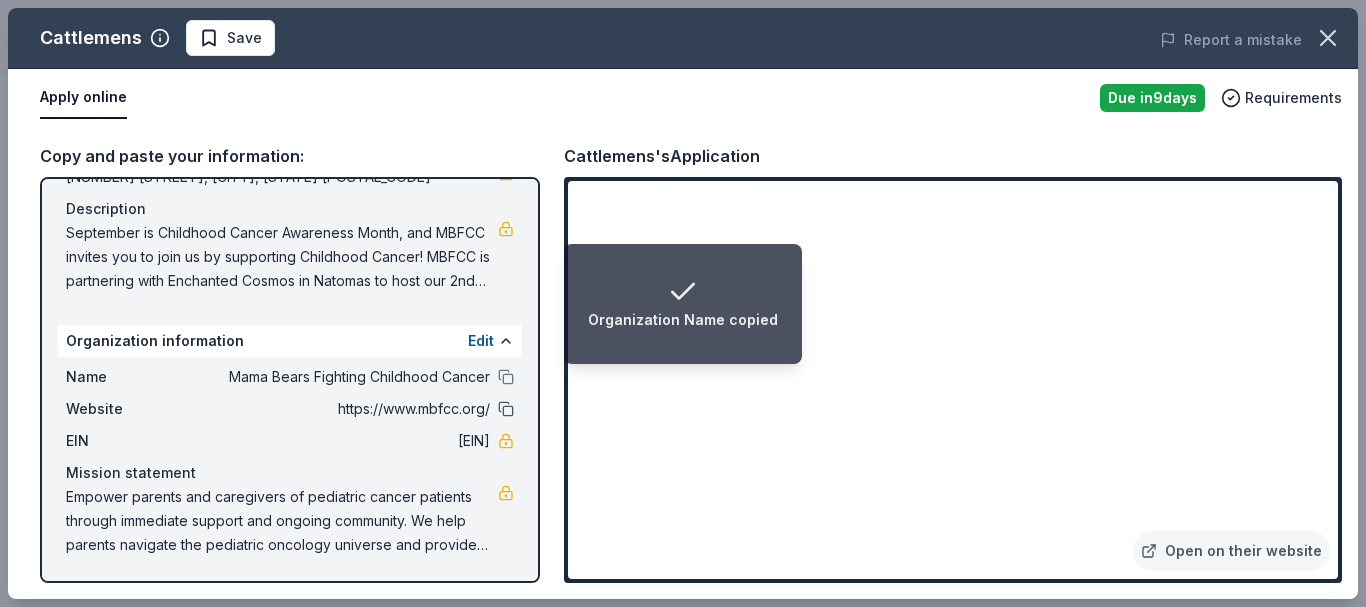 click at bounding box center [506, 409] 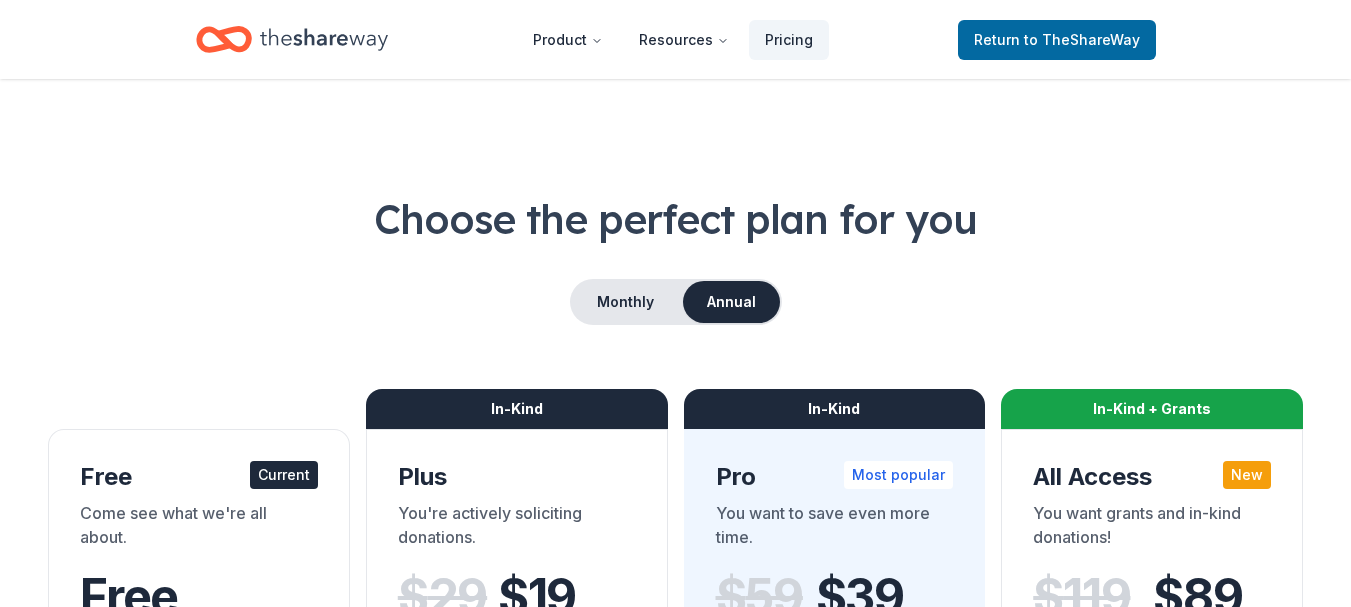 scroll, scrollTop: 0, scrollLeft: 0, axis: both 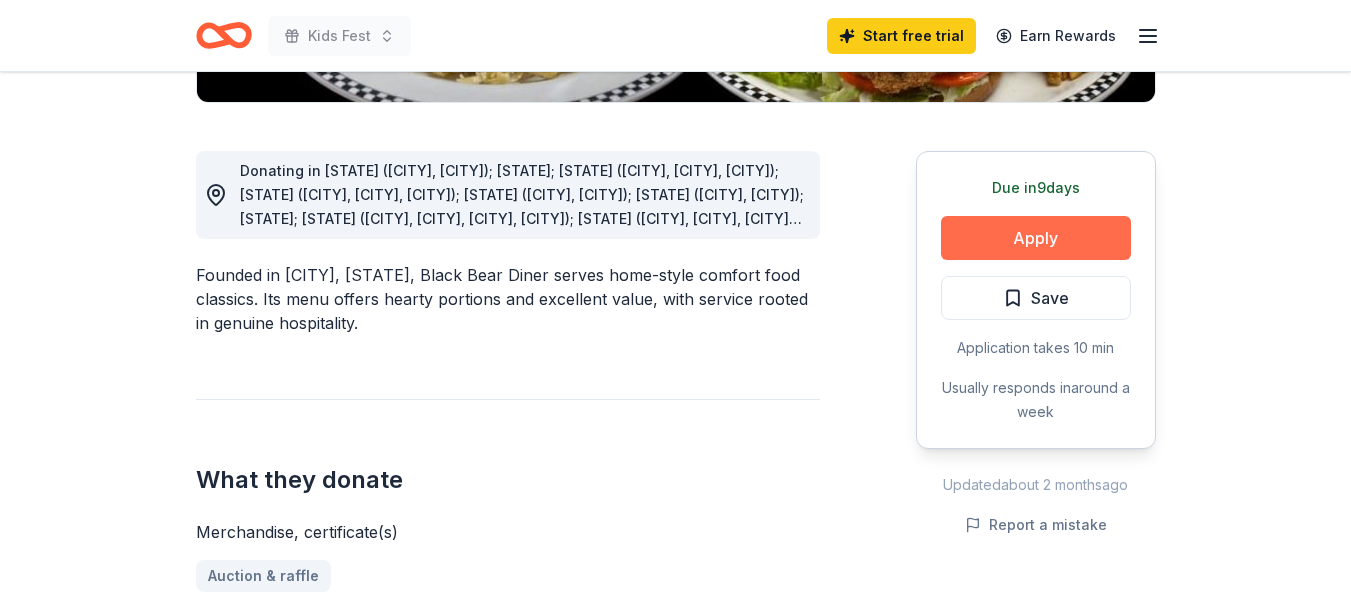 click on "Apply" at bounding box center (1036, 238) 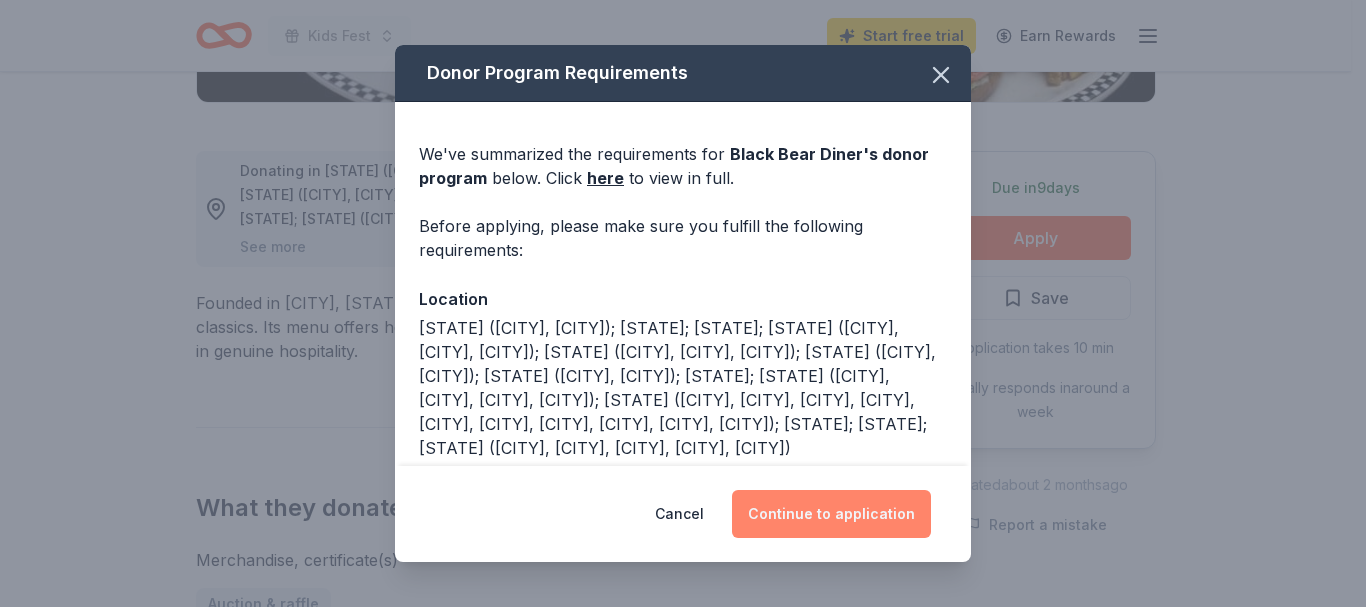 click on "Continue to application" at bounding box center [831, 514] 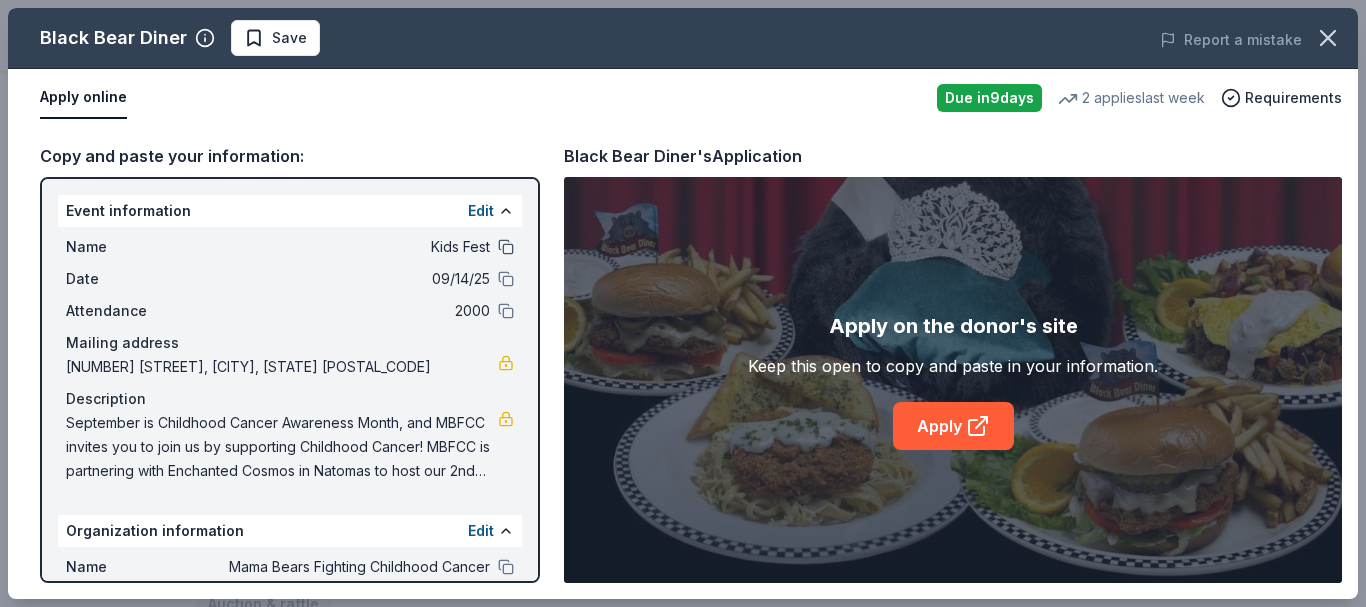 click at bounding box center [506, 247] 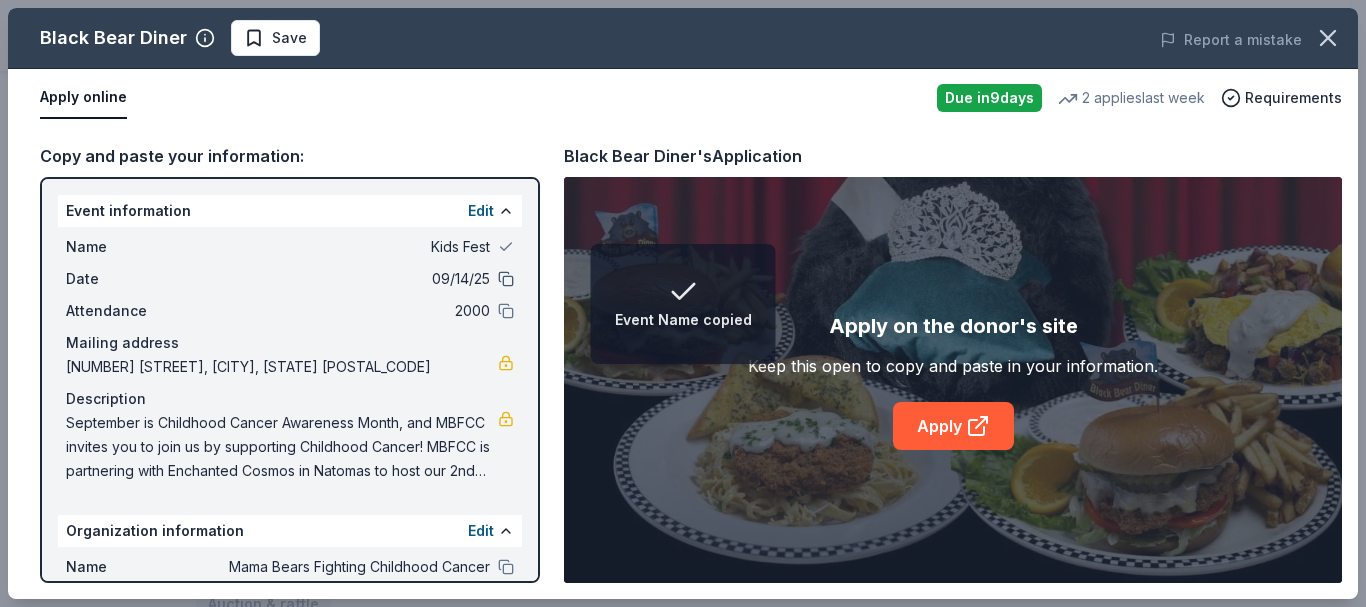 click at bounding box center (506, 279) 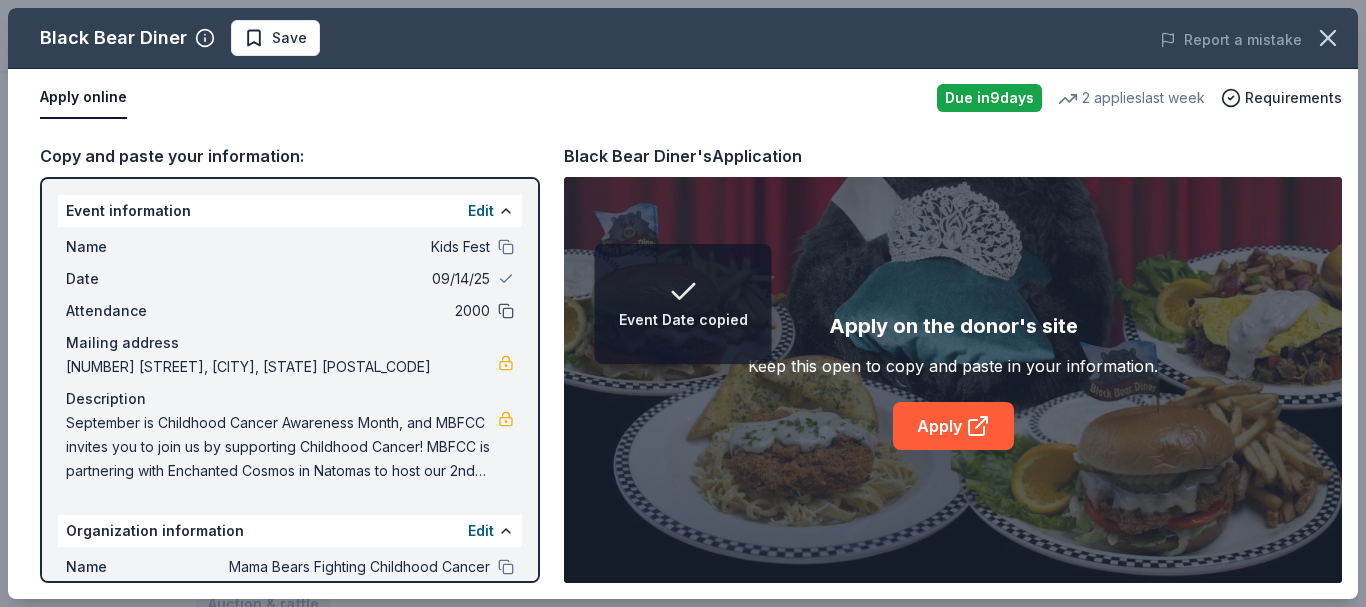 click at bounding box center [506, 311] 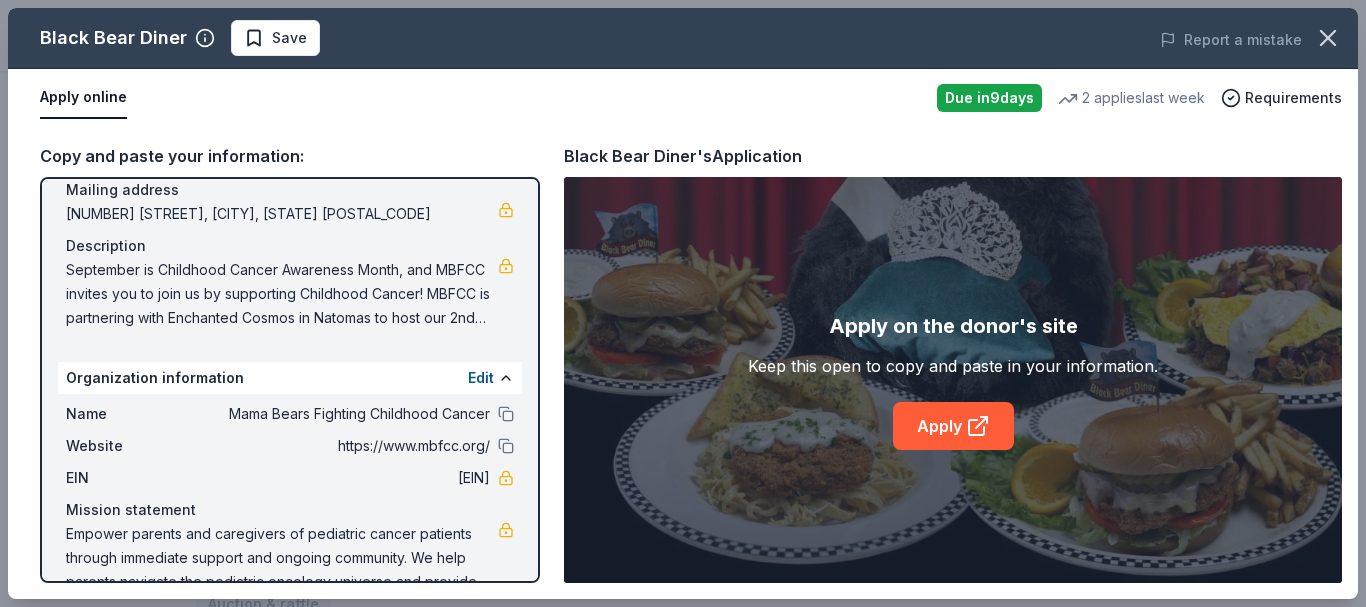 scroll, scrollTop: 161, scrollLeft: 0, axis: vertical 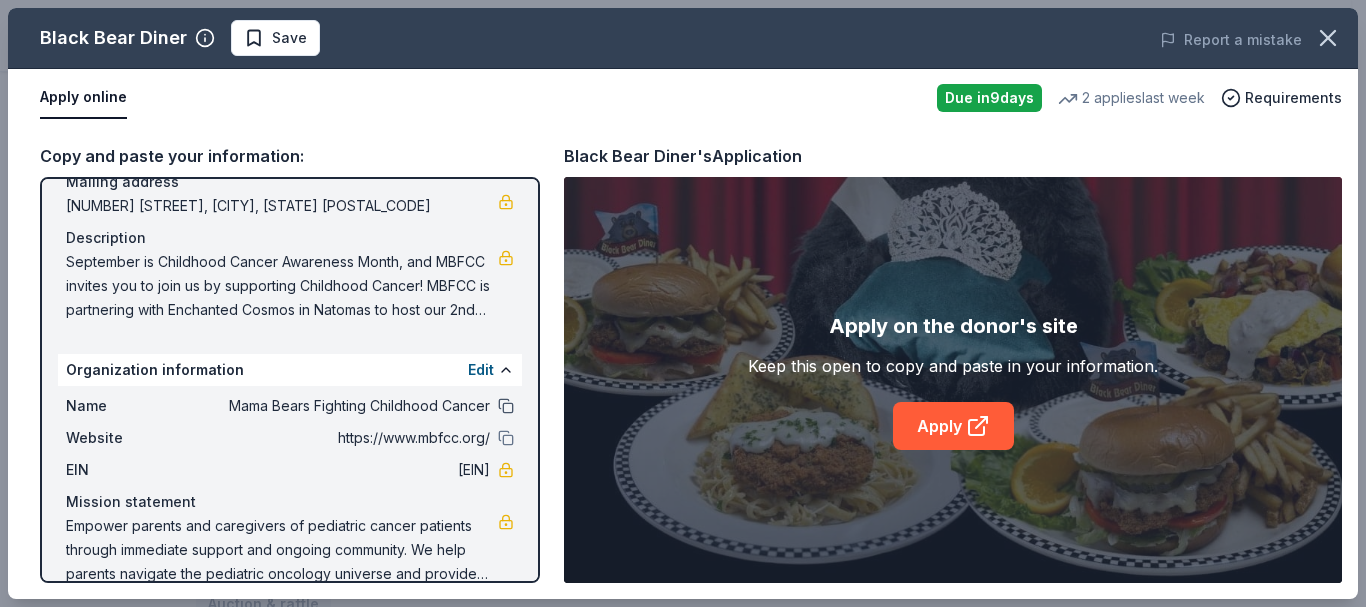 click at bounding box center [506, 406] 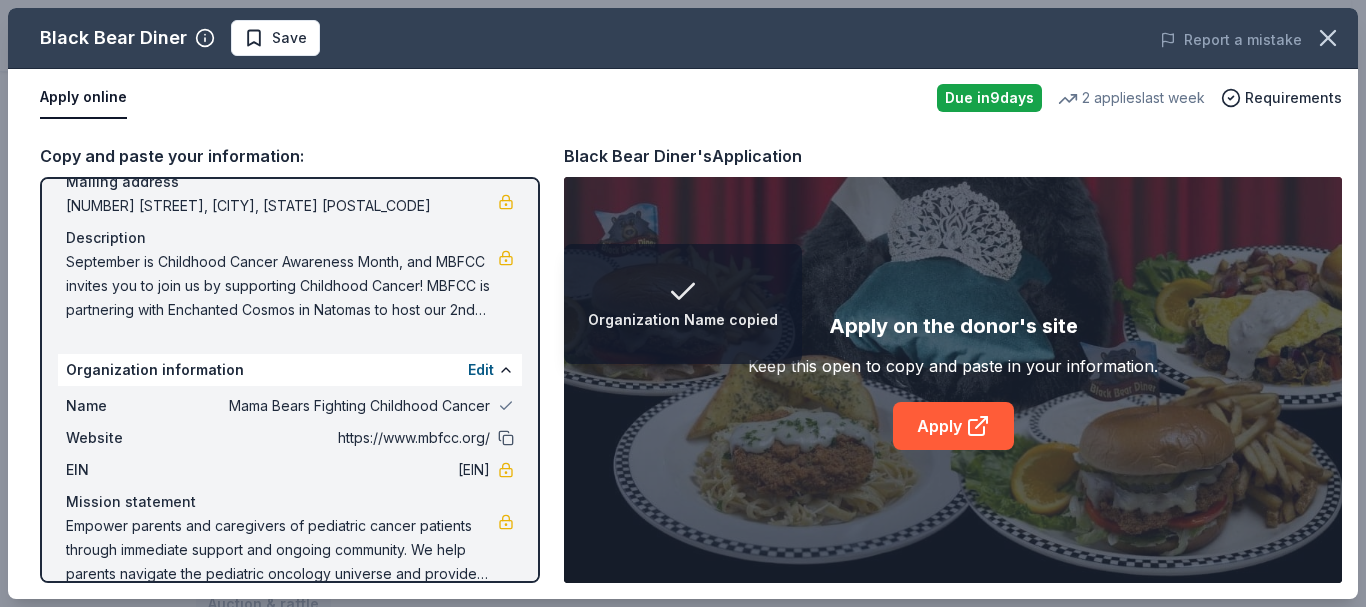 click at bounding box center (506, 438) 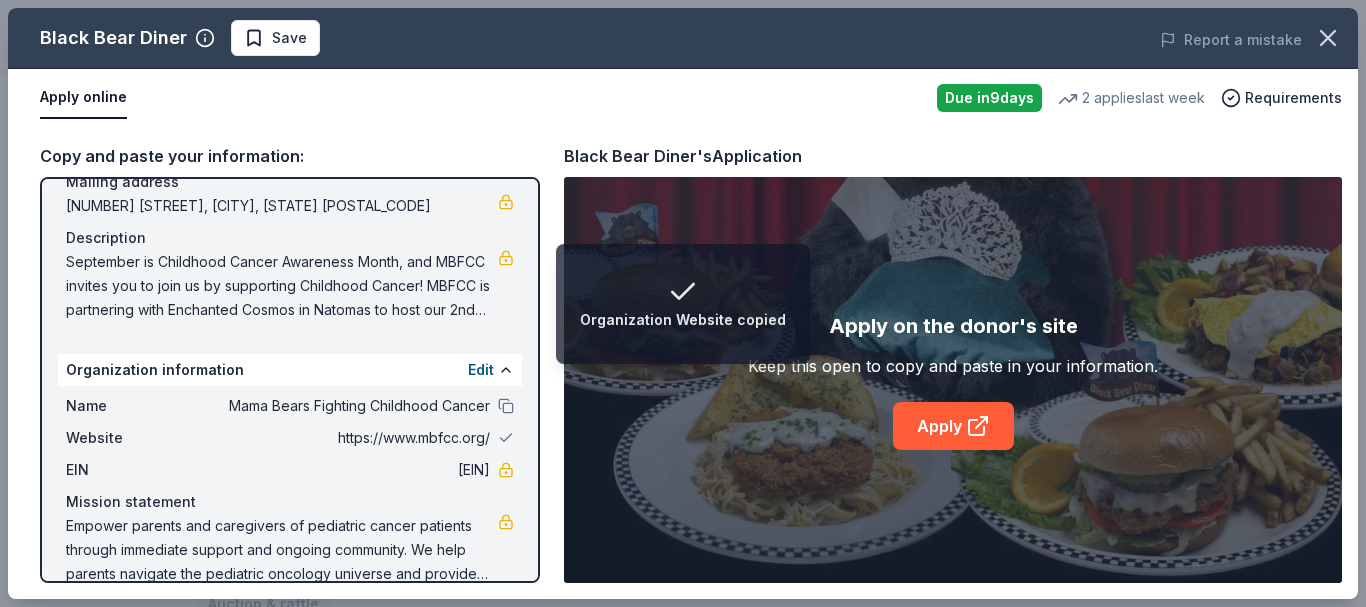 scroll, scrollTop: 190, scrollLeft: 0, axis: vertical 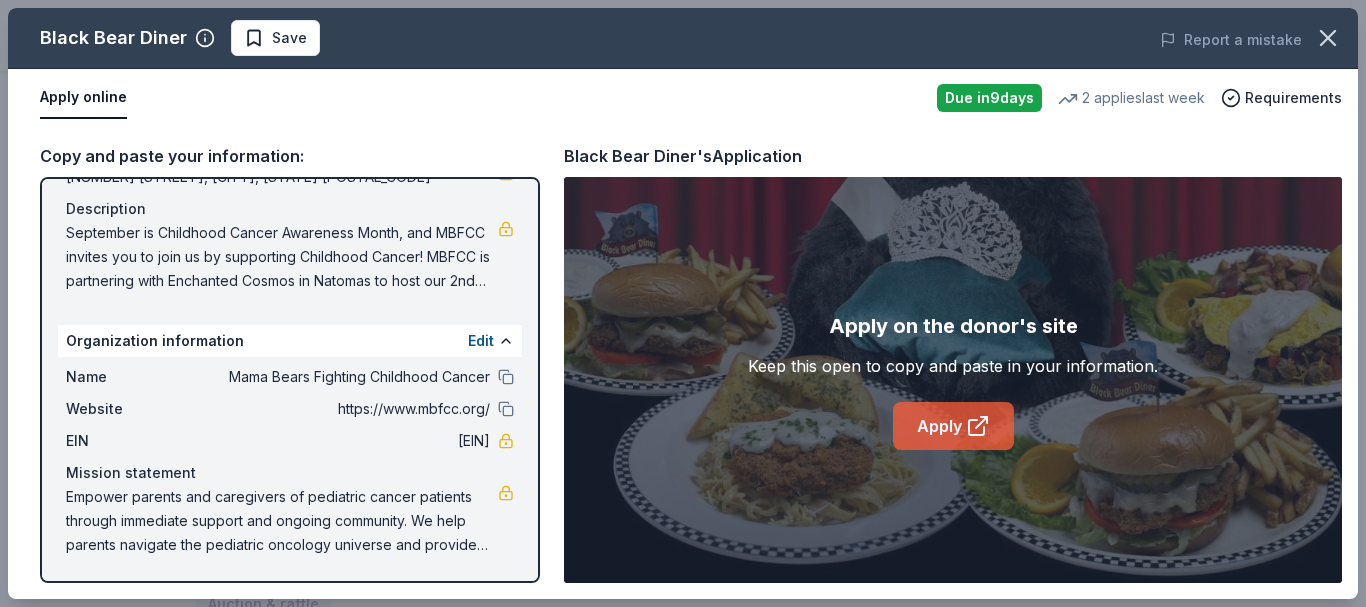 click on "Apply" at bounding box center [953, 426] 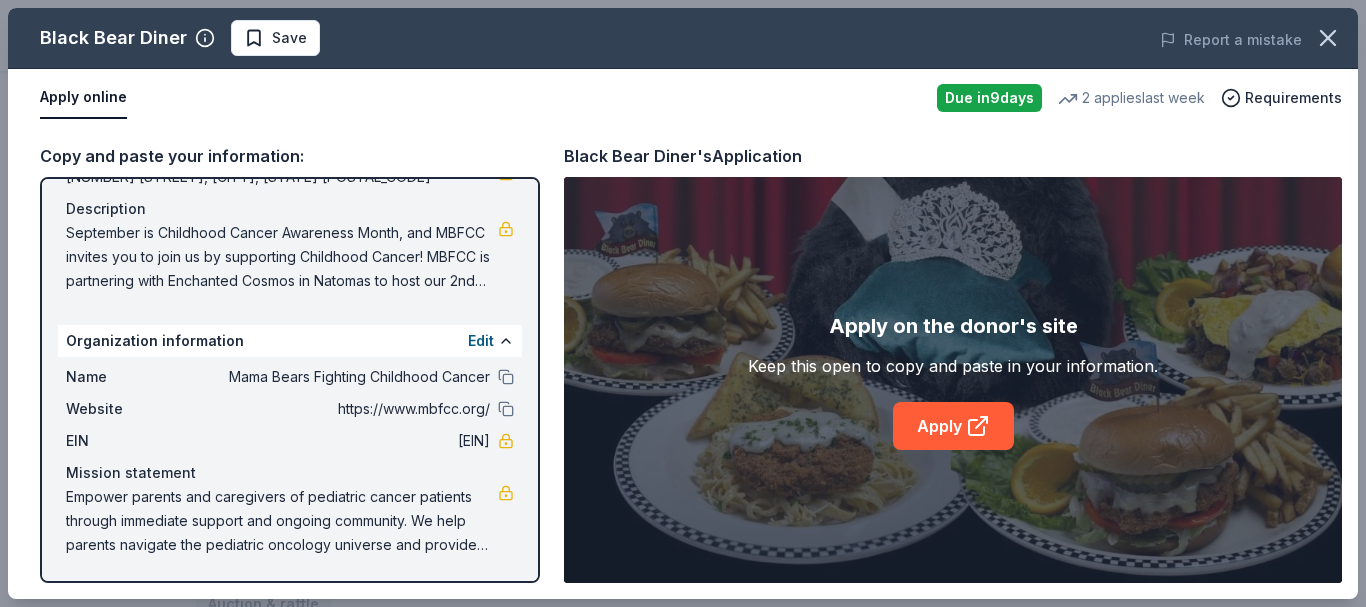 drag, startPoint x: 394, startPoint y: 441, endPoint x: 416, endPoint y: 442, distance: 22.022715 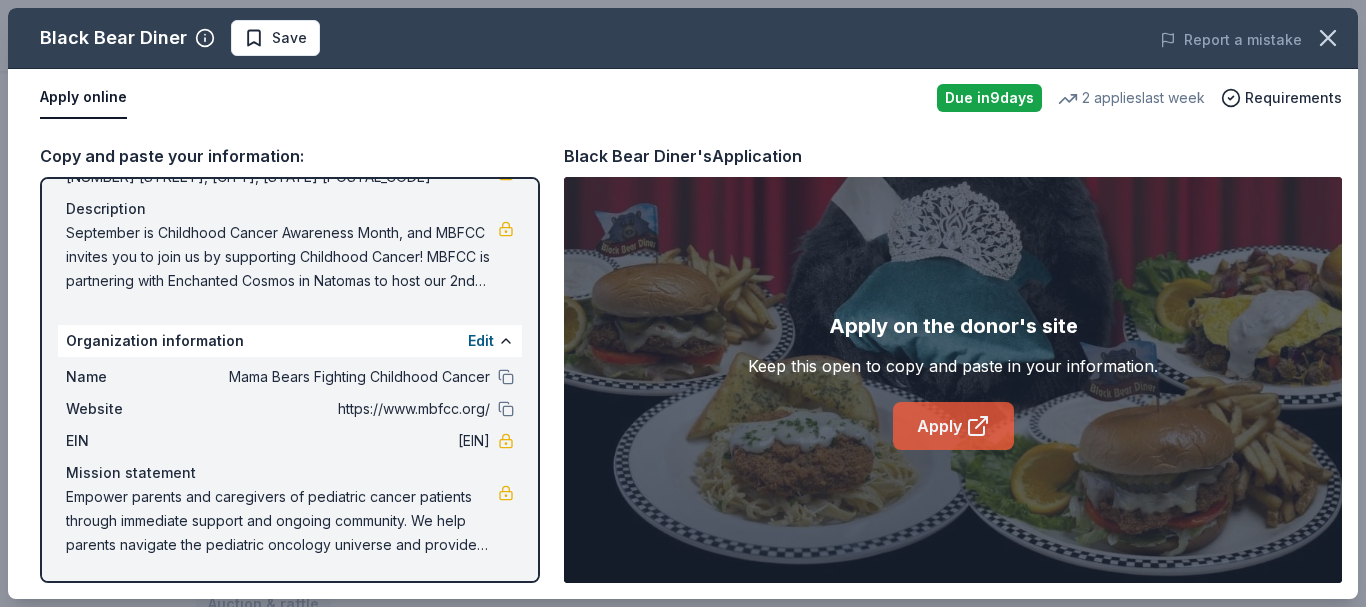 click on "Apply" at bounding box center (953, 426) 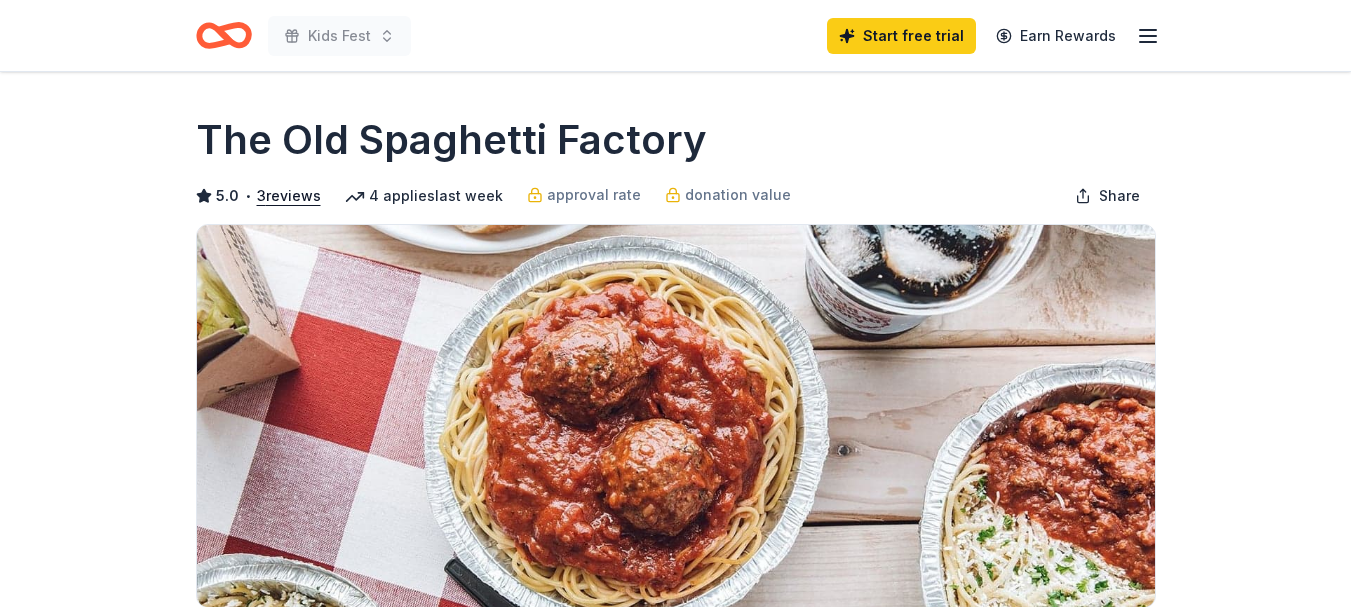 scroll, scrollTop: 0, scrollLeft: 0, axis: both 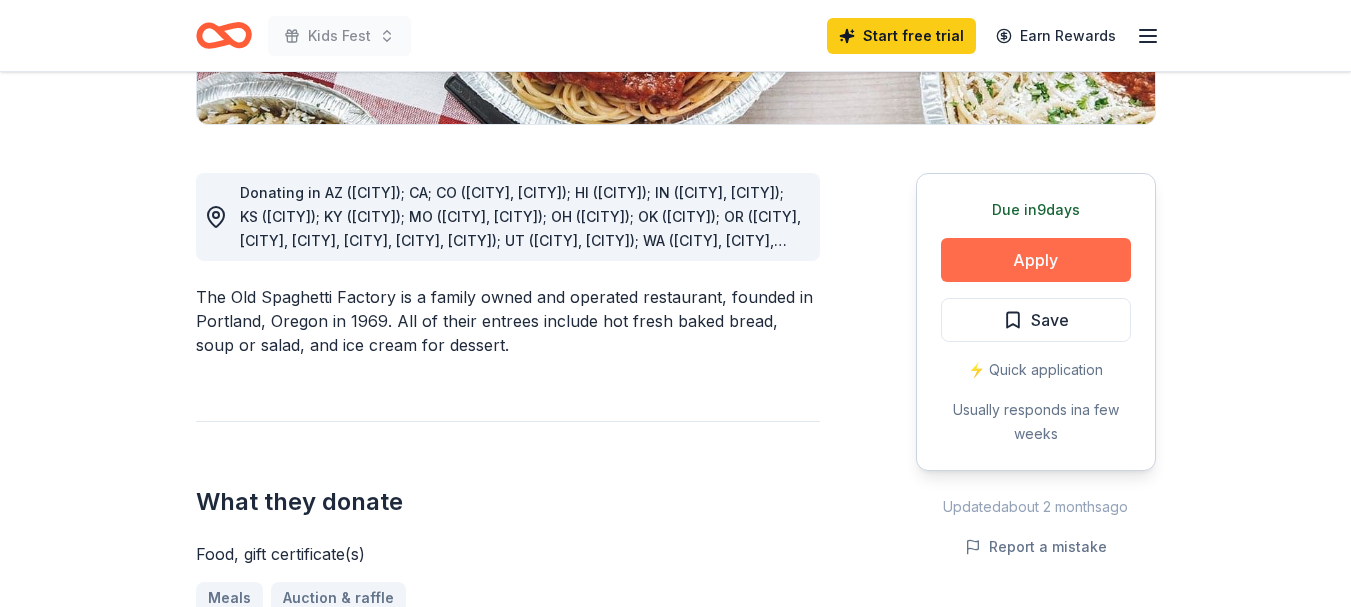 click on "Apply" at bounding box center (1036, 260) 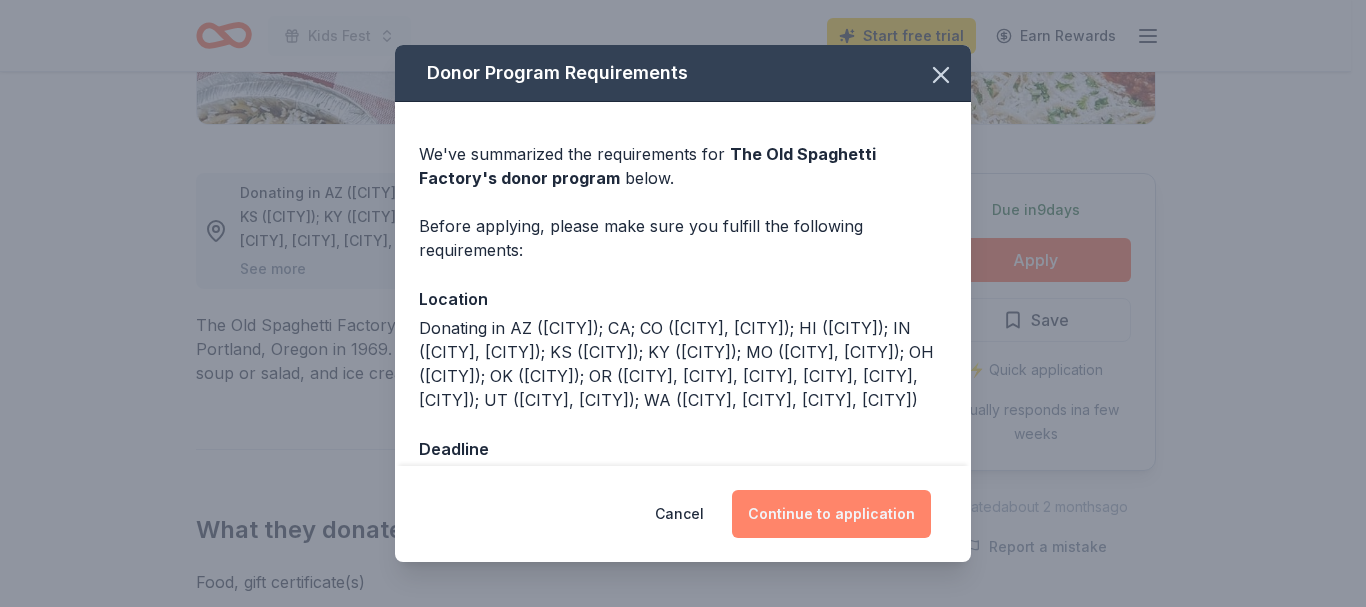 click on "Continue to application" at bounding box center (831, 514) 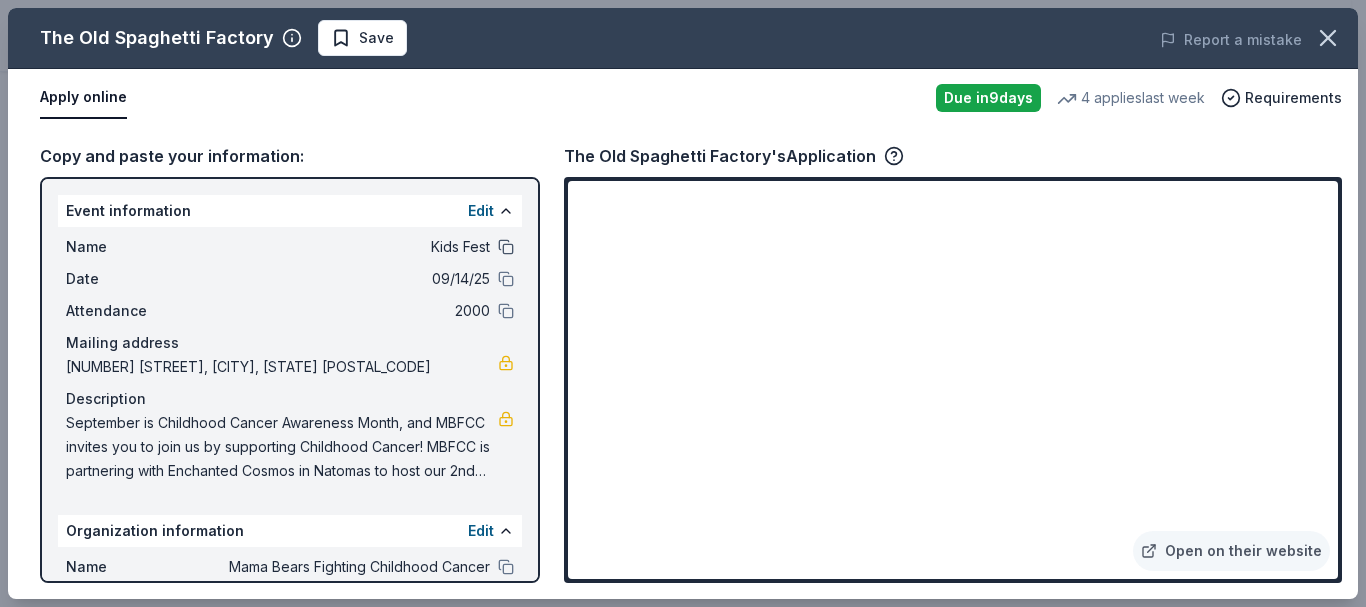 click at bounding box center (506, 247) 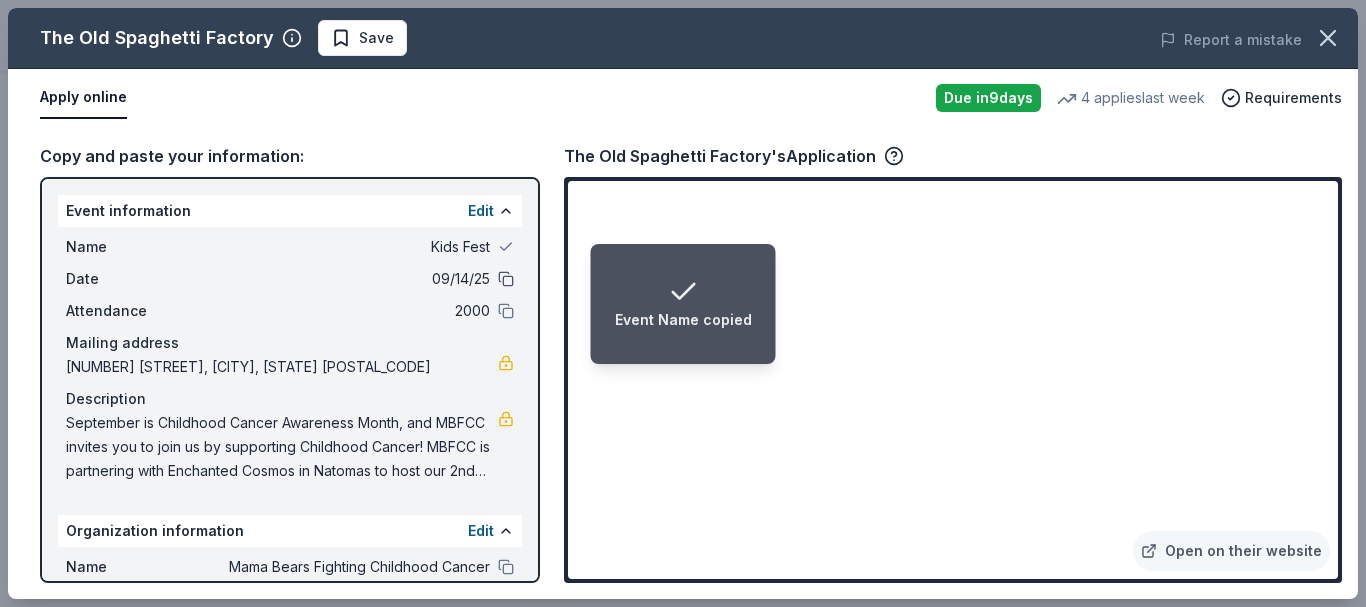 click at bounding box center (506, 279) 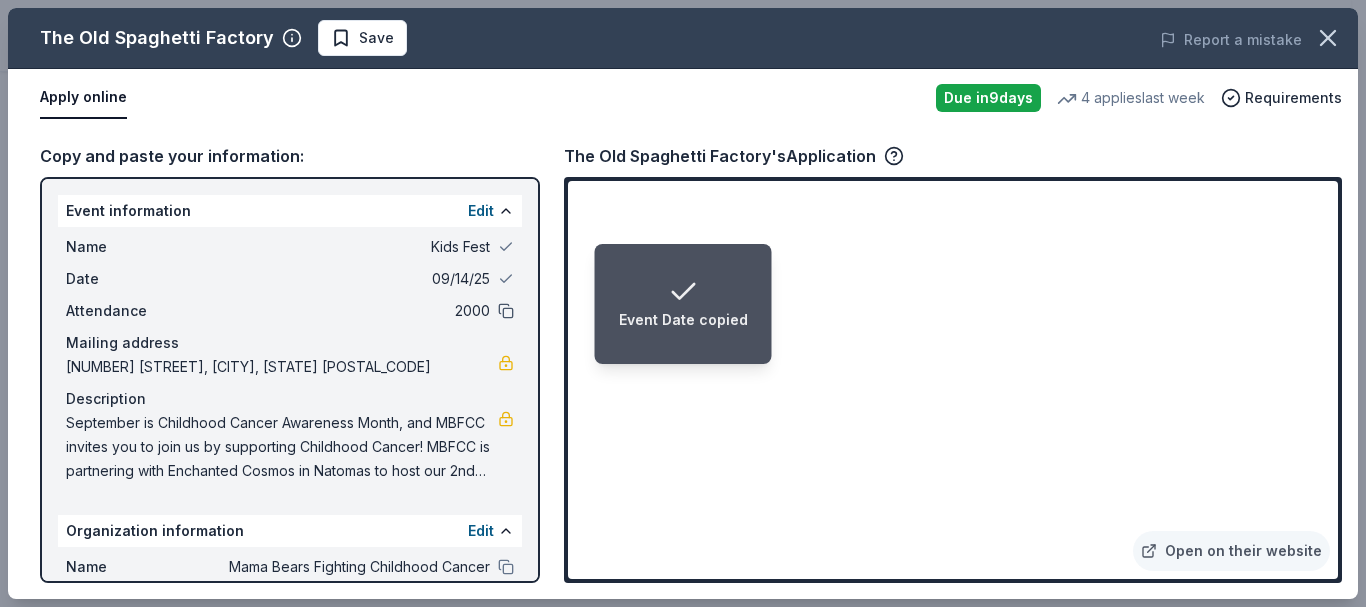 click at bounding box center [506, 311] 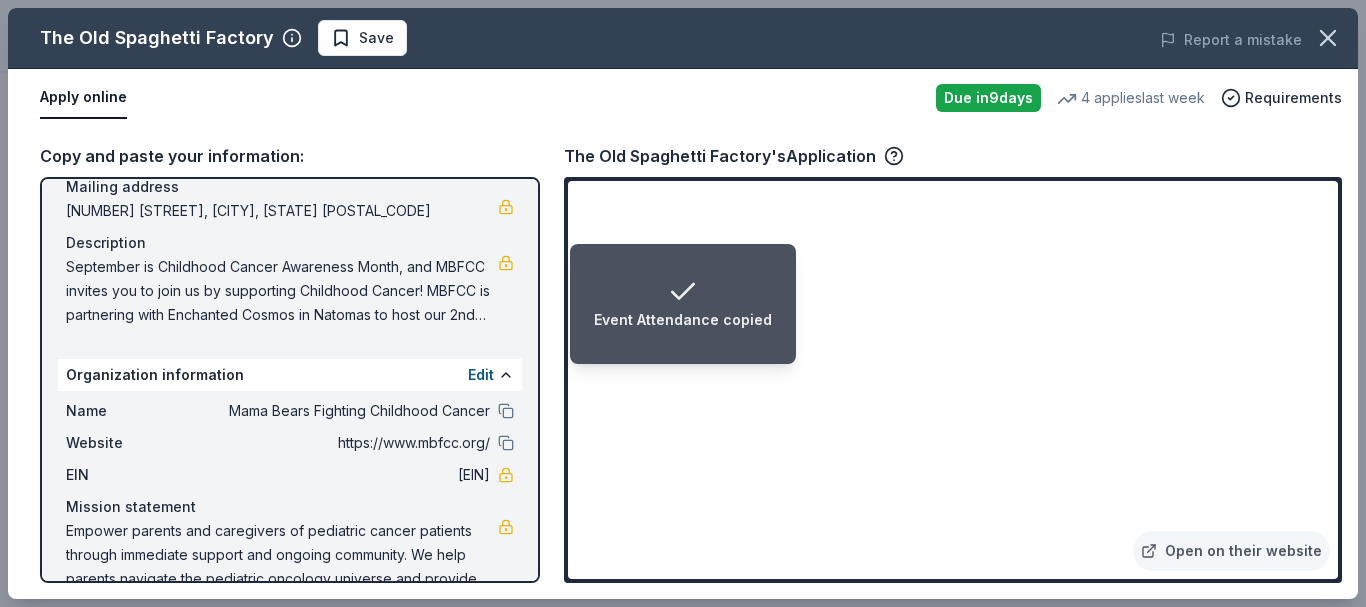 scroll, scrollTop: 159, scrollLeft: 0, axis: vertical 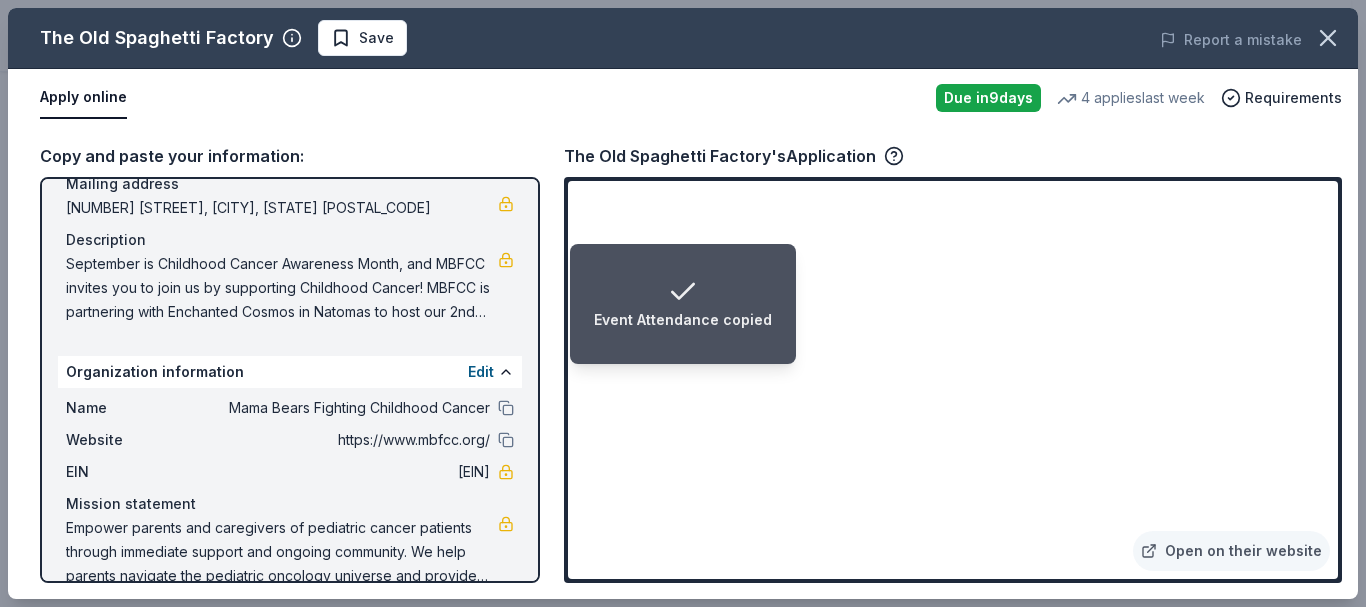 click on "Name Mama Bears Fighting Childhood Cancer" at bounding box center [290, 408] 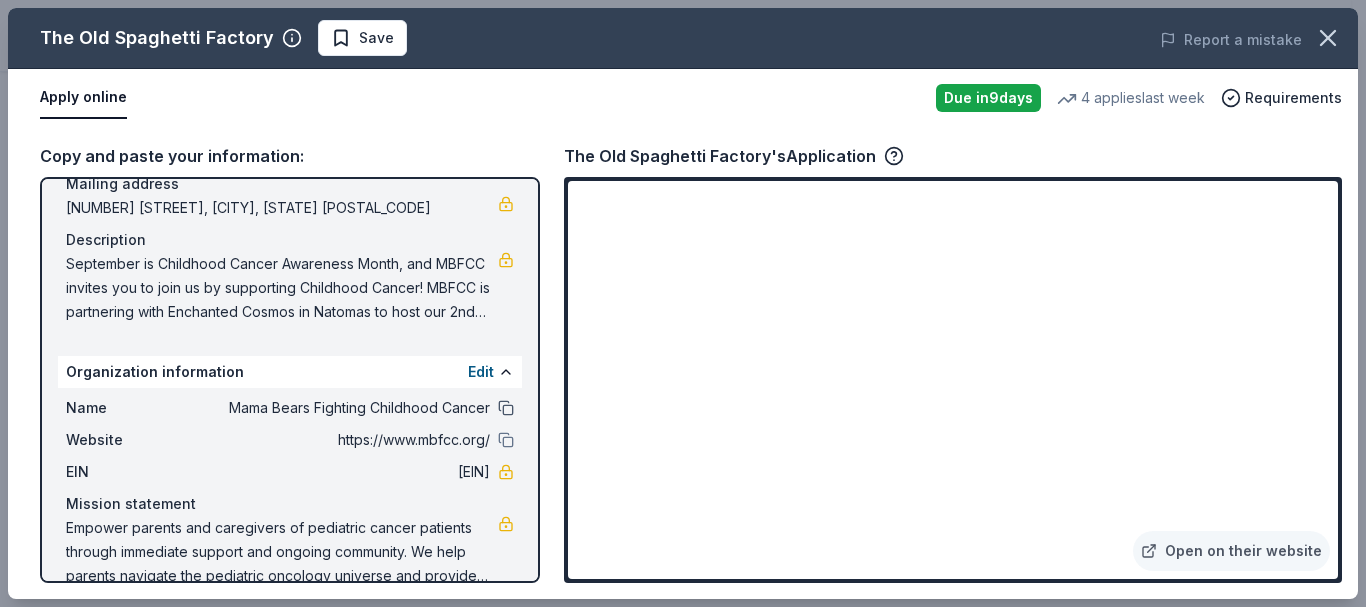 click at bounding box center (506, 408) 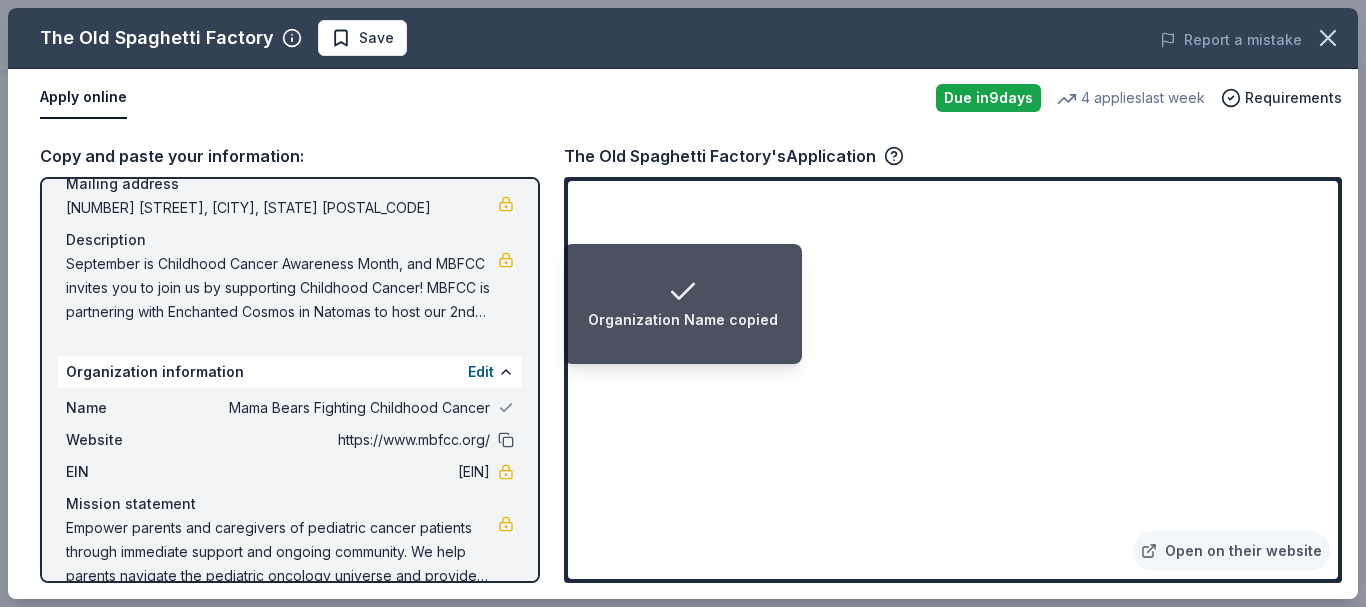 click at bounding box center [506, 440] 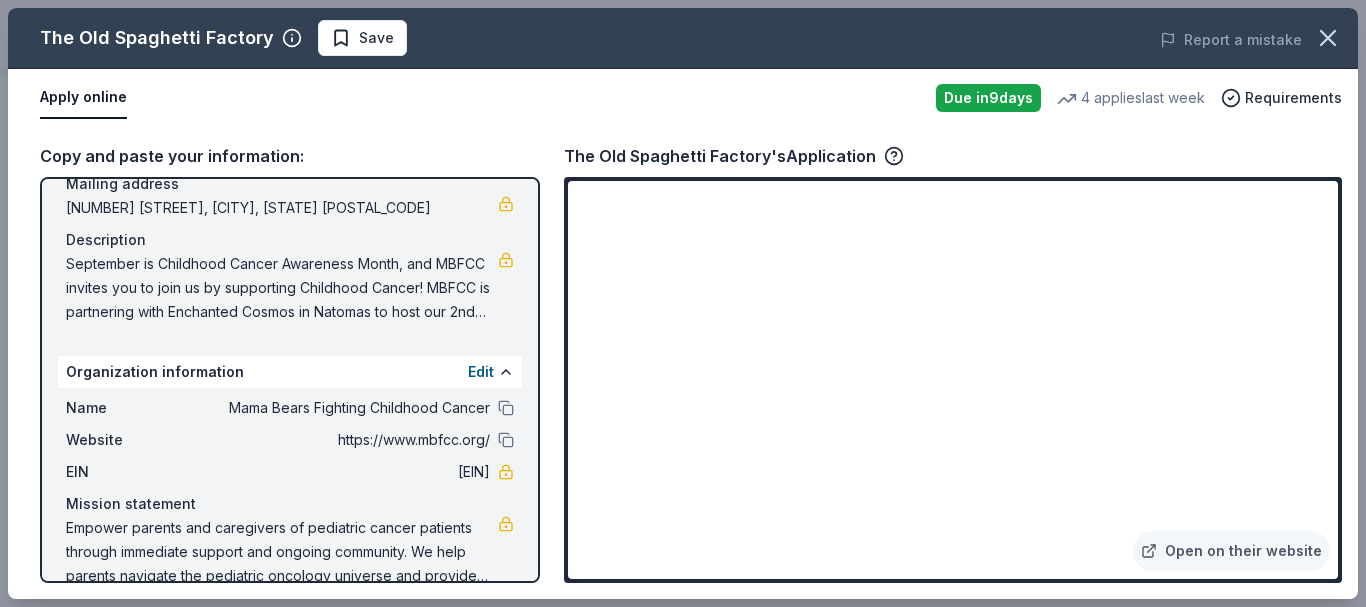 drag, startPoint x: 1361, startPoint y: 221, endPoint x: 1361, endPoint y: 314, distance: 93 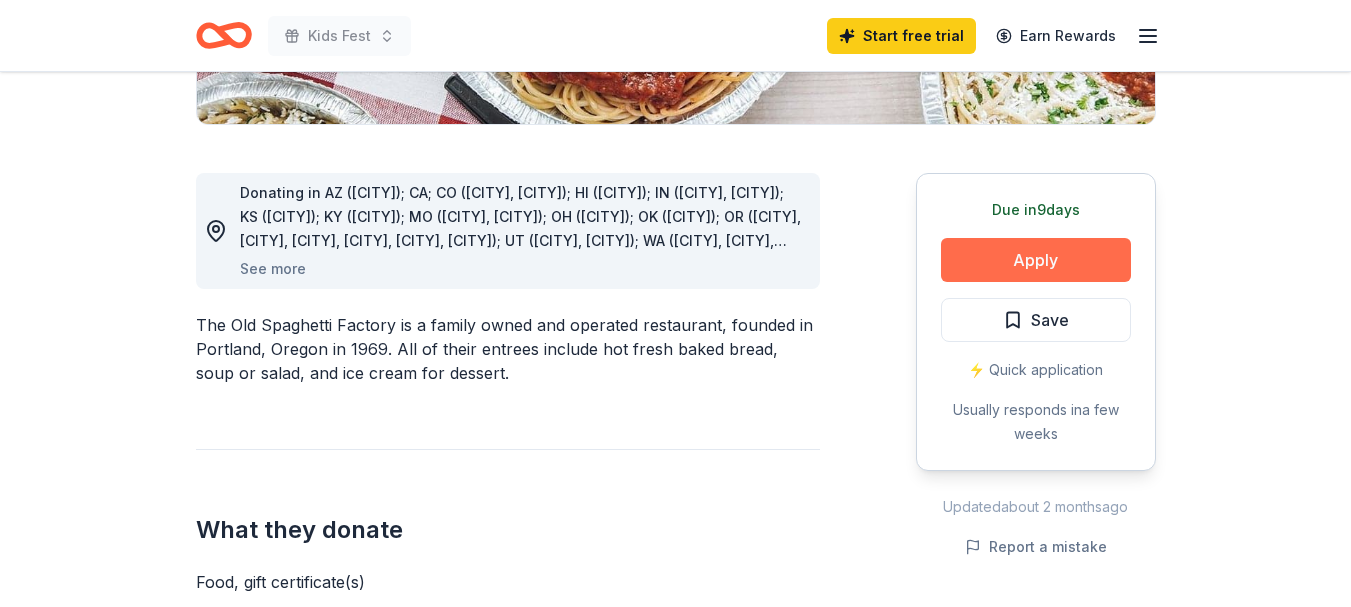 click on "Apply" at bounding box center [1036, 260] 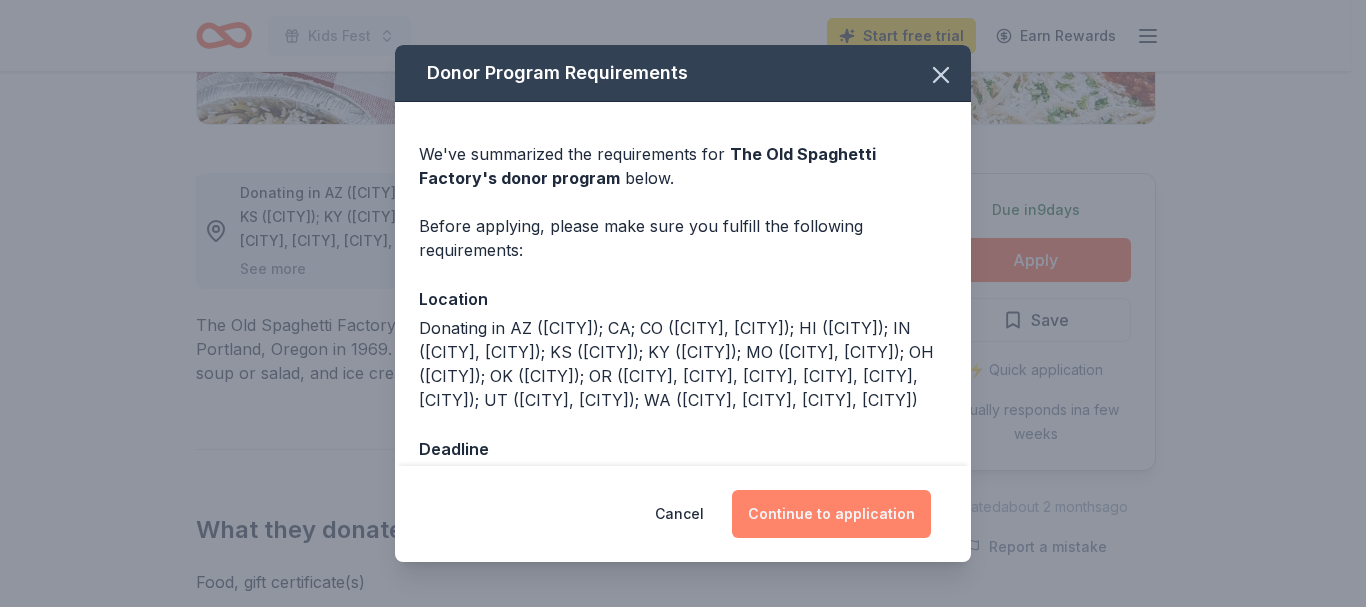 click on "Continue to application" at bounding box center [831, 514] 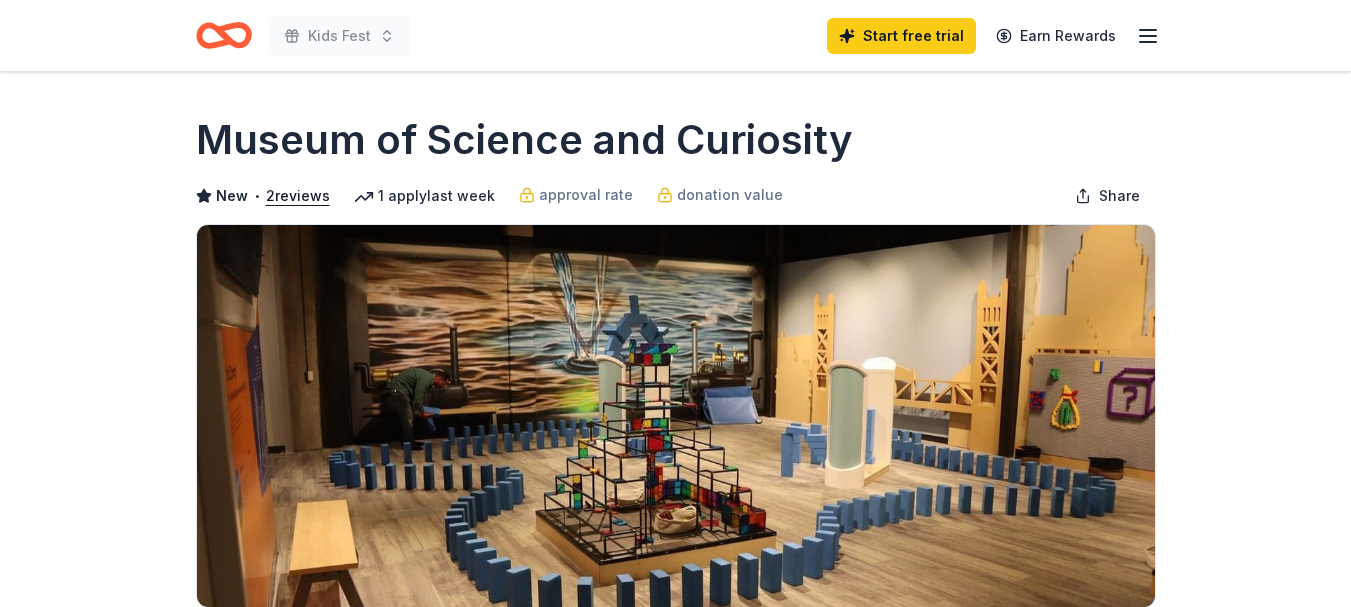scroll, scrollTop: 0, scrollLeft: 0, axis: both 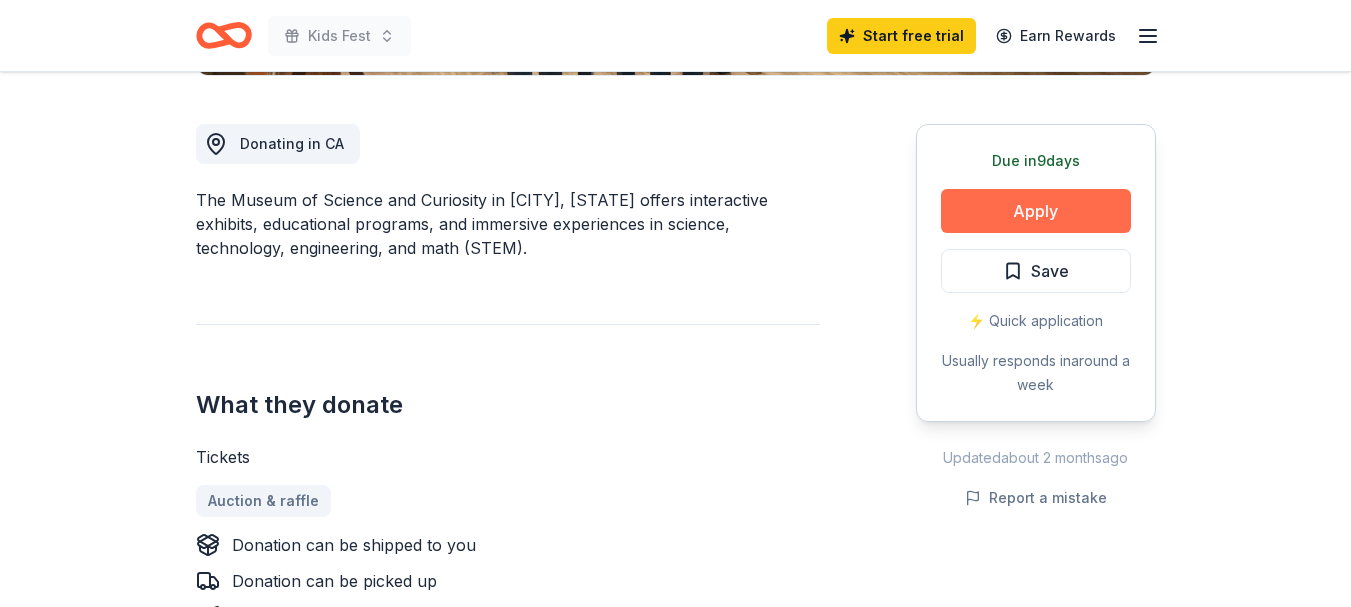 click on "Apply" at bounding box center [1036, 211] 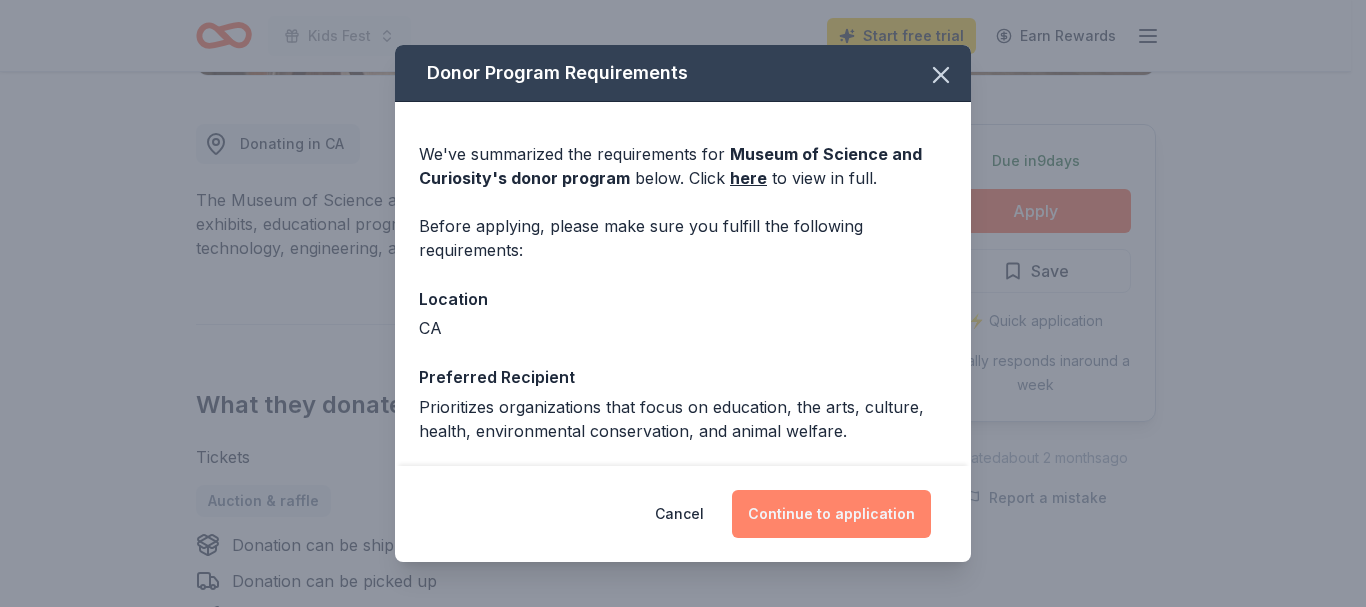click on "Continue to application" at bounding box center [831, 514] 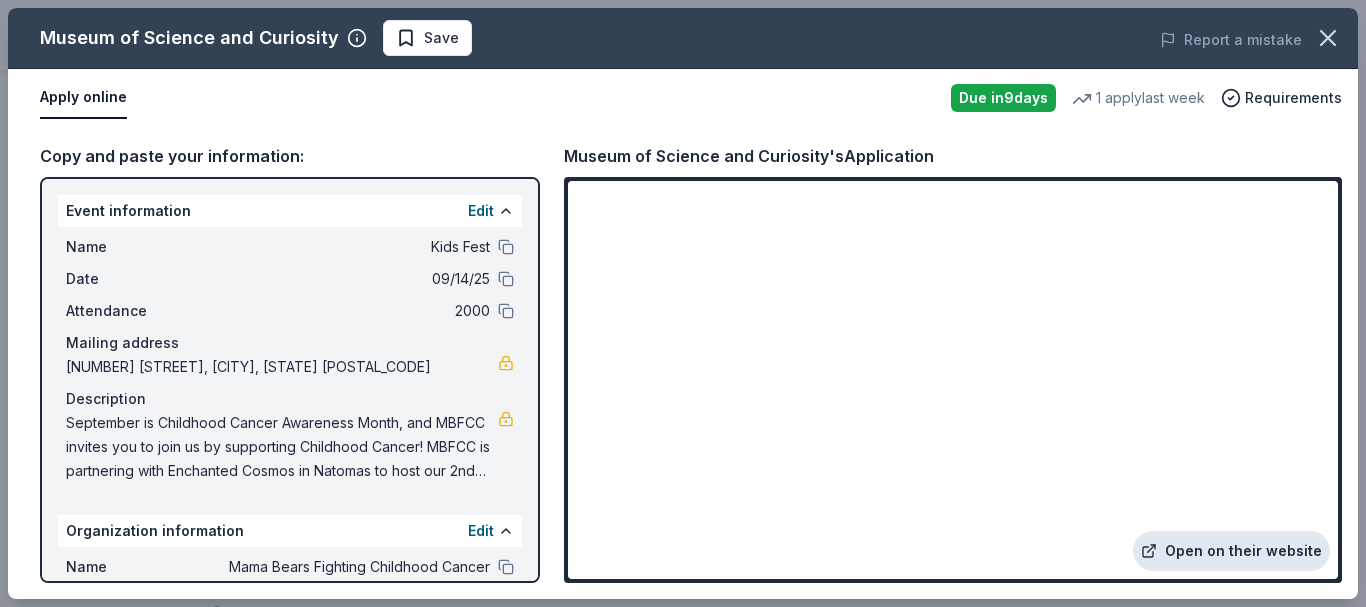 click on "Open on their website" at bounding box center (1231, 551) 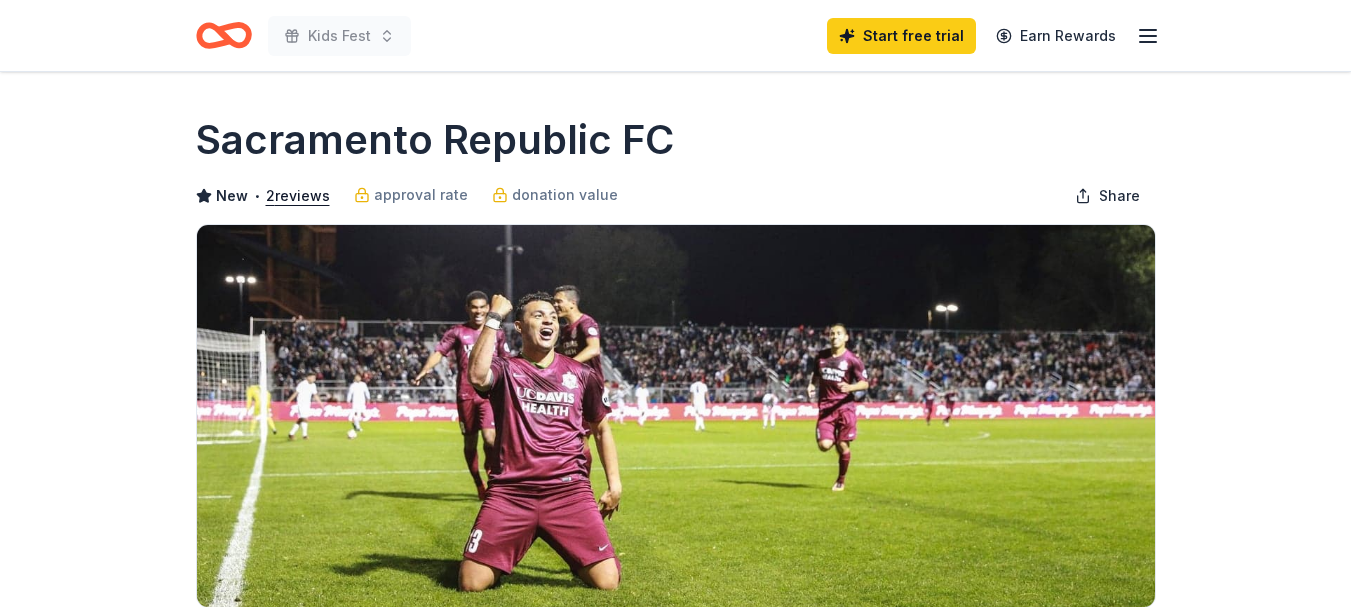 scroll, scrollTop: 0, scrollLeft: 0, axis: both 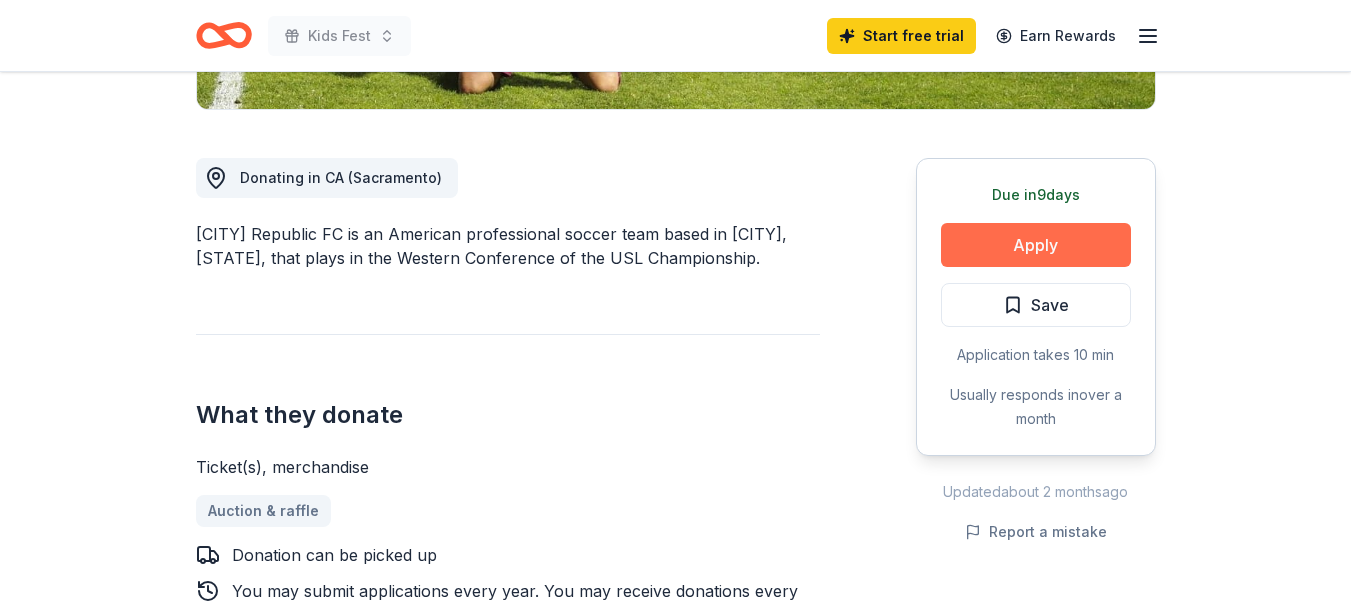 click on "Apply" at bounding box center (1036, 245) 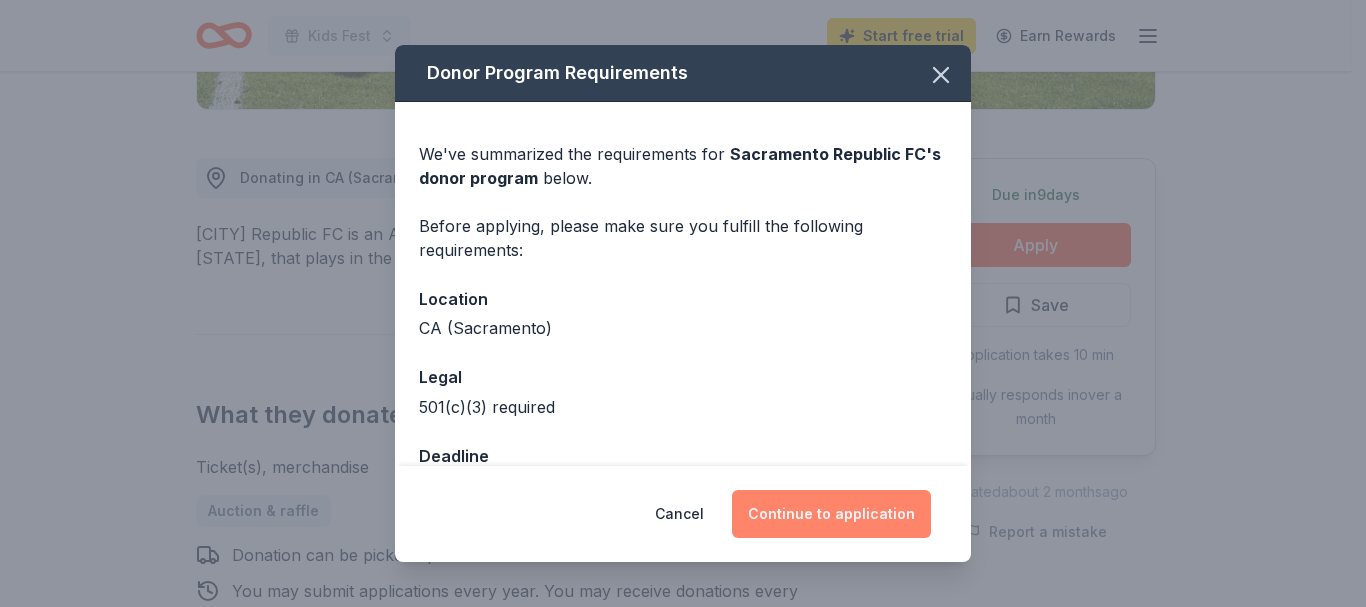 click on "Continue to application" at bounding box center [831, 514] 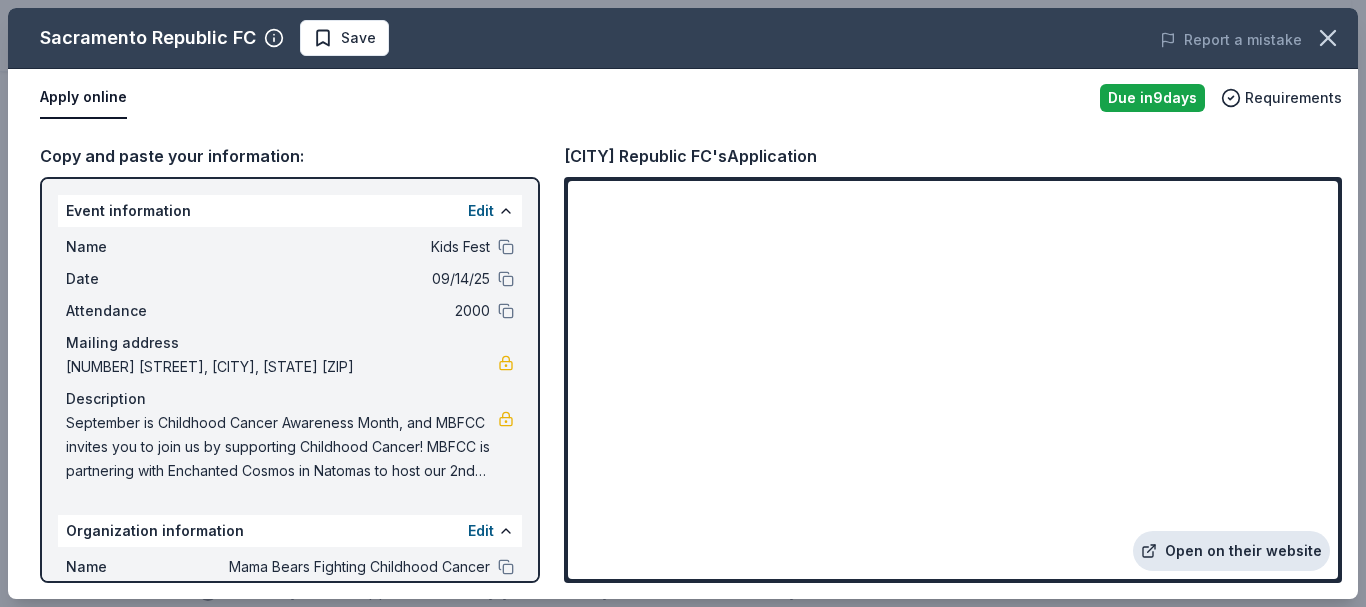 click on "Open on their website" at bounding box center (1231, 551) 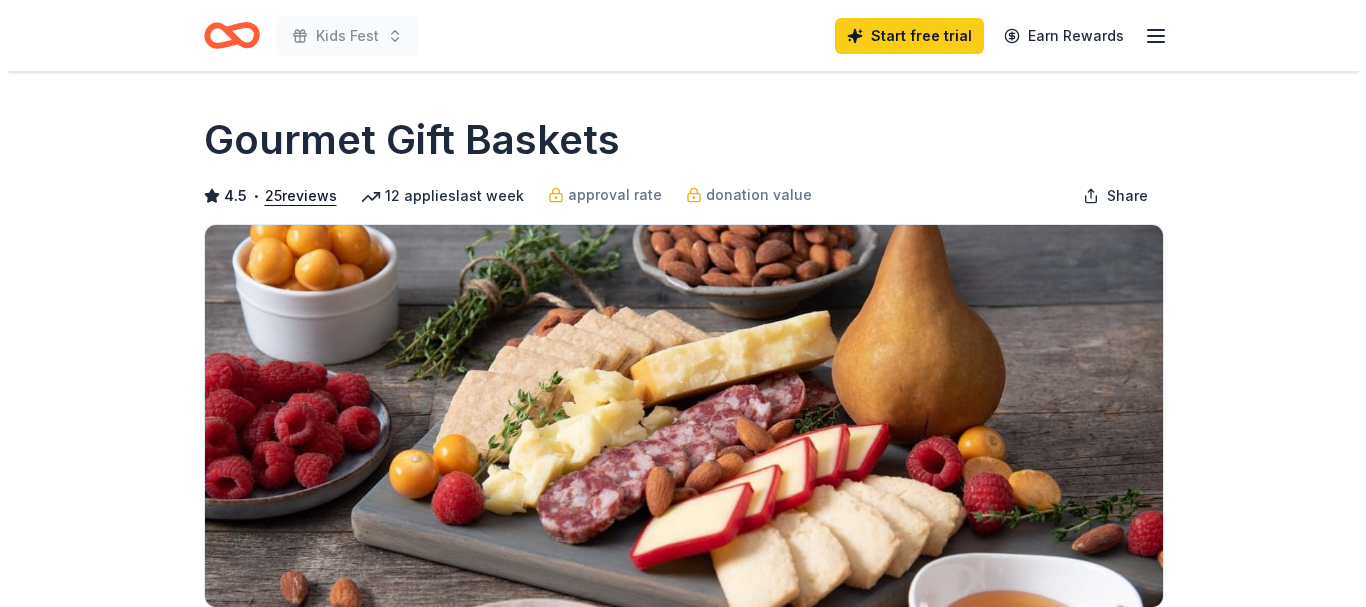 scroll, scrollTop: 0, scrollLeft: 0, axis: both 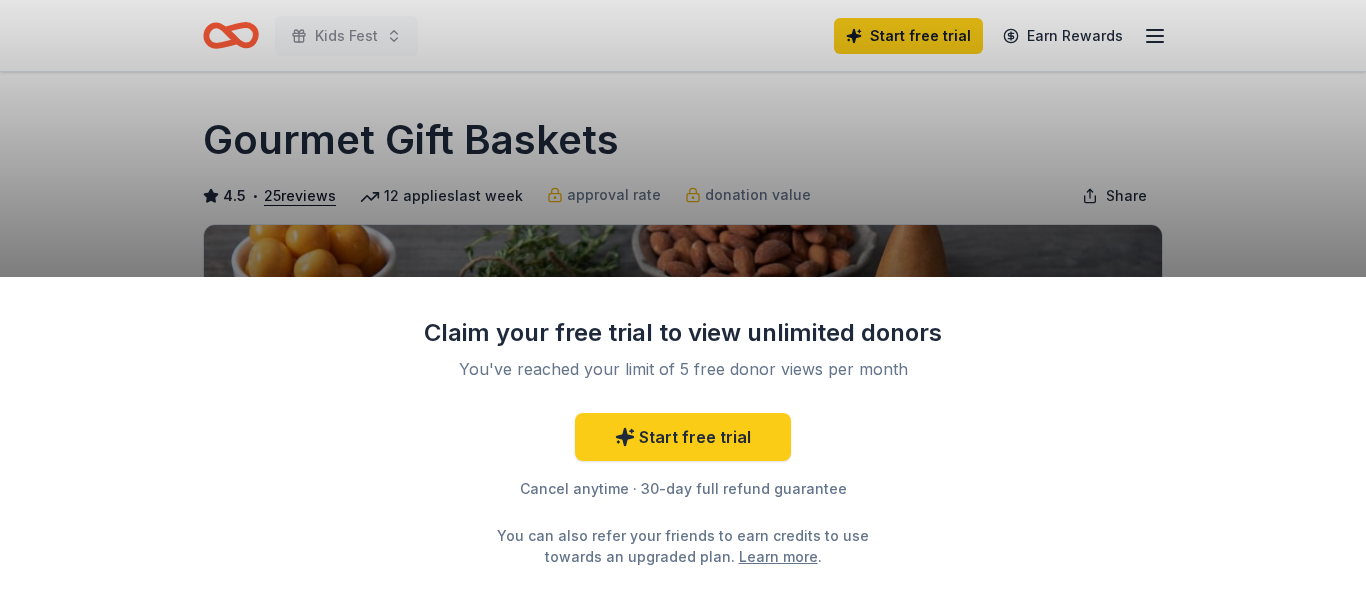 drag, startPoint x: 1356, startPoint y: 85, endPoint x: 1356, endPoint y: 100, distance: 15 